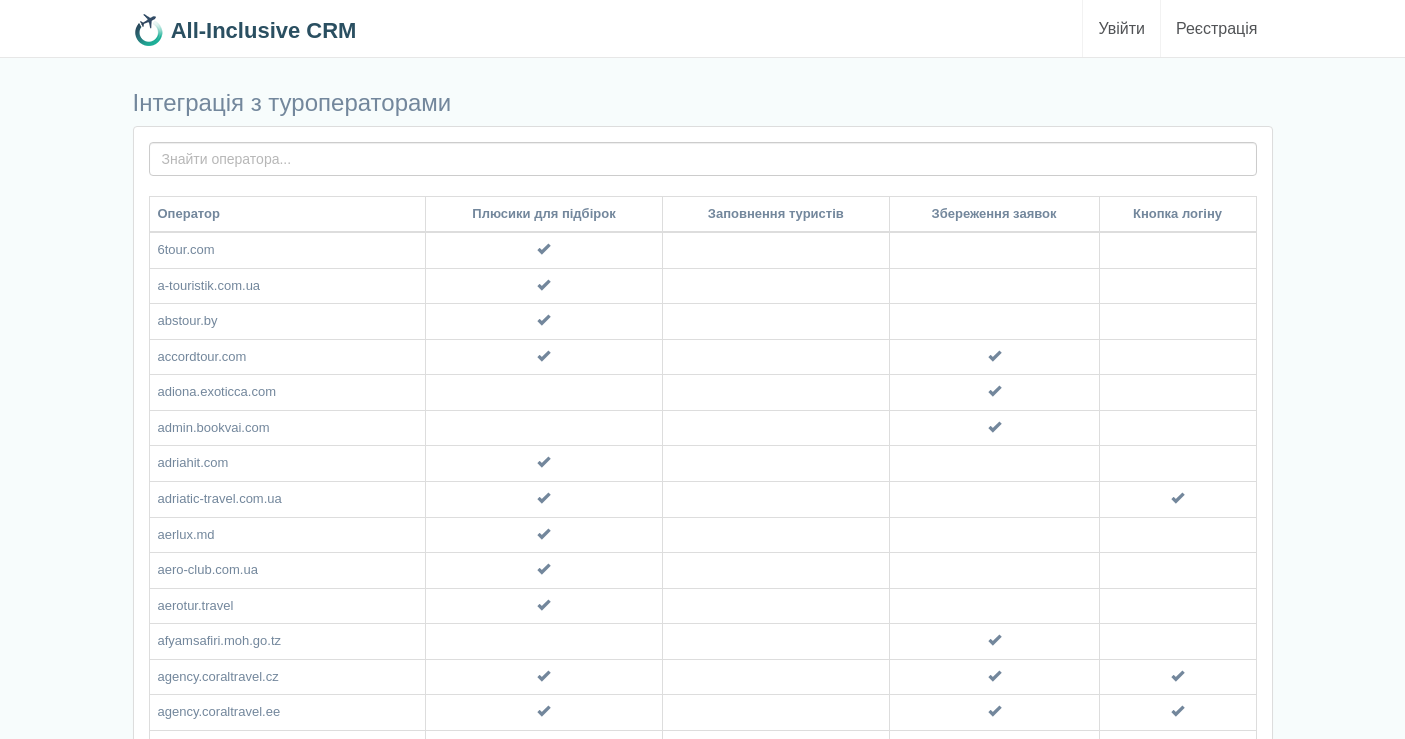 scroll, scrollTop: 0, scrollLeft: 0, axis: both 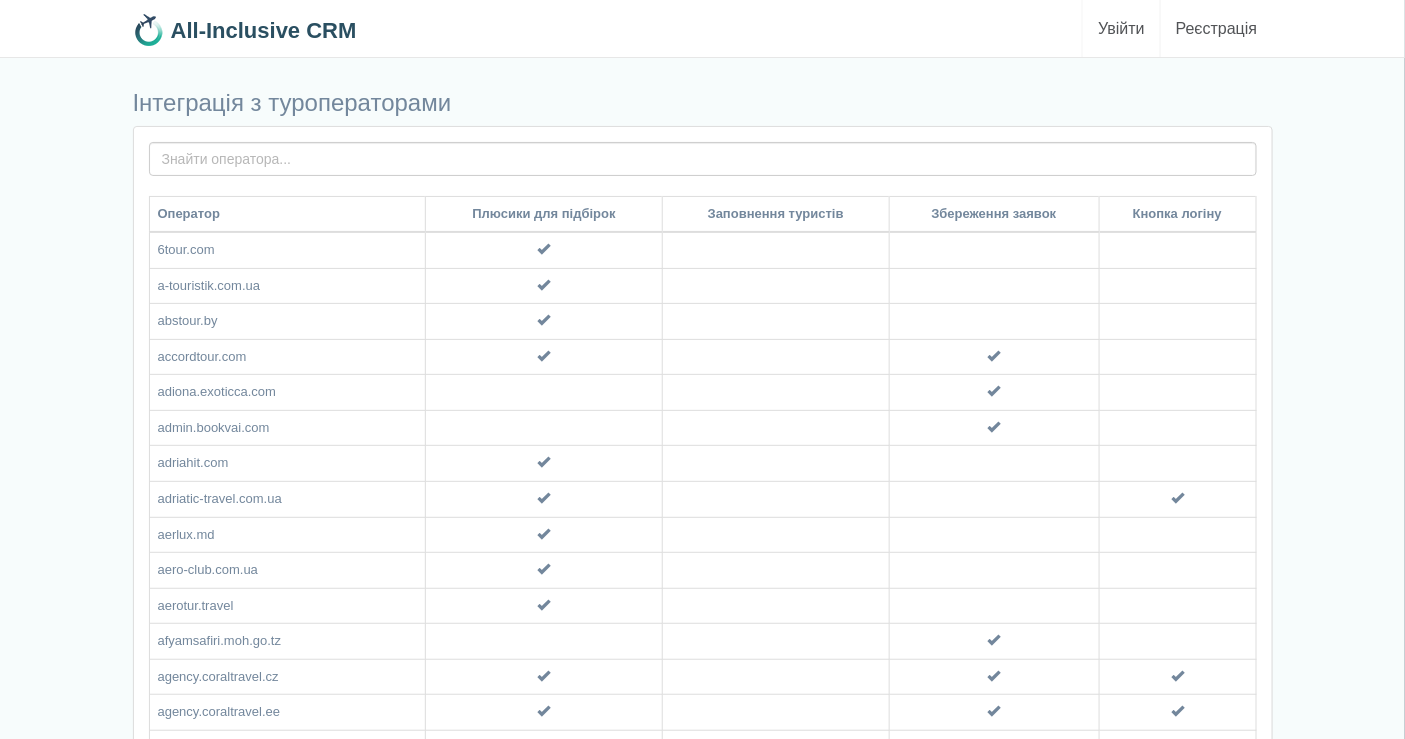 click on "Увійти" at bounding box center [1121, 28] 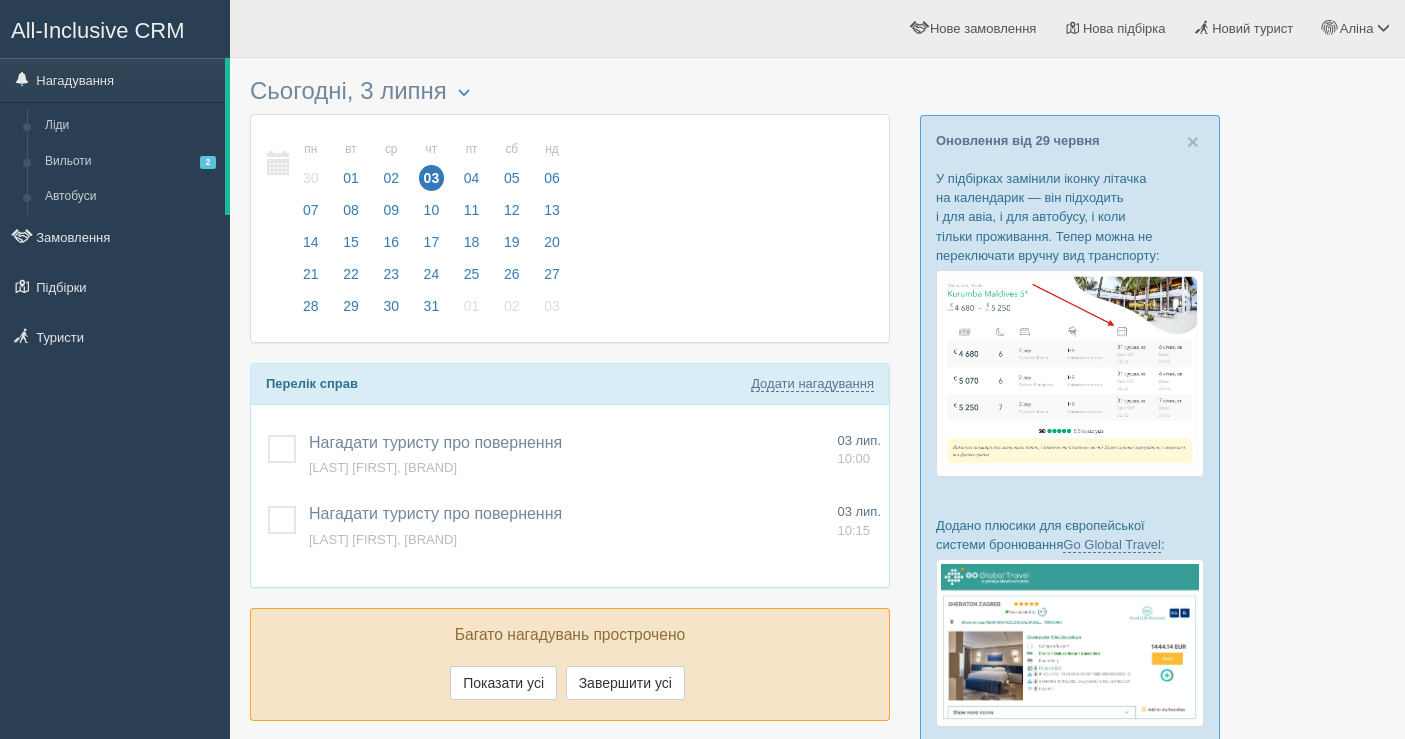 scroll, scrollTop: 0, scrollLeft: 0, axis: both 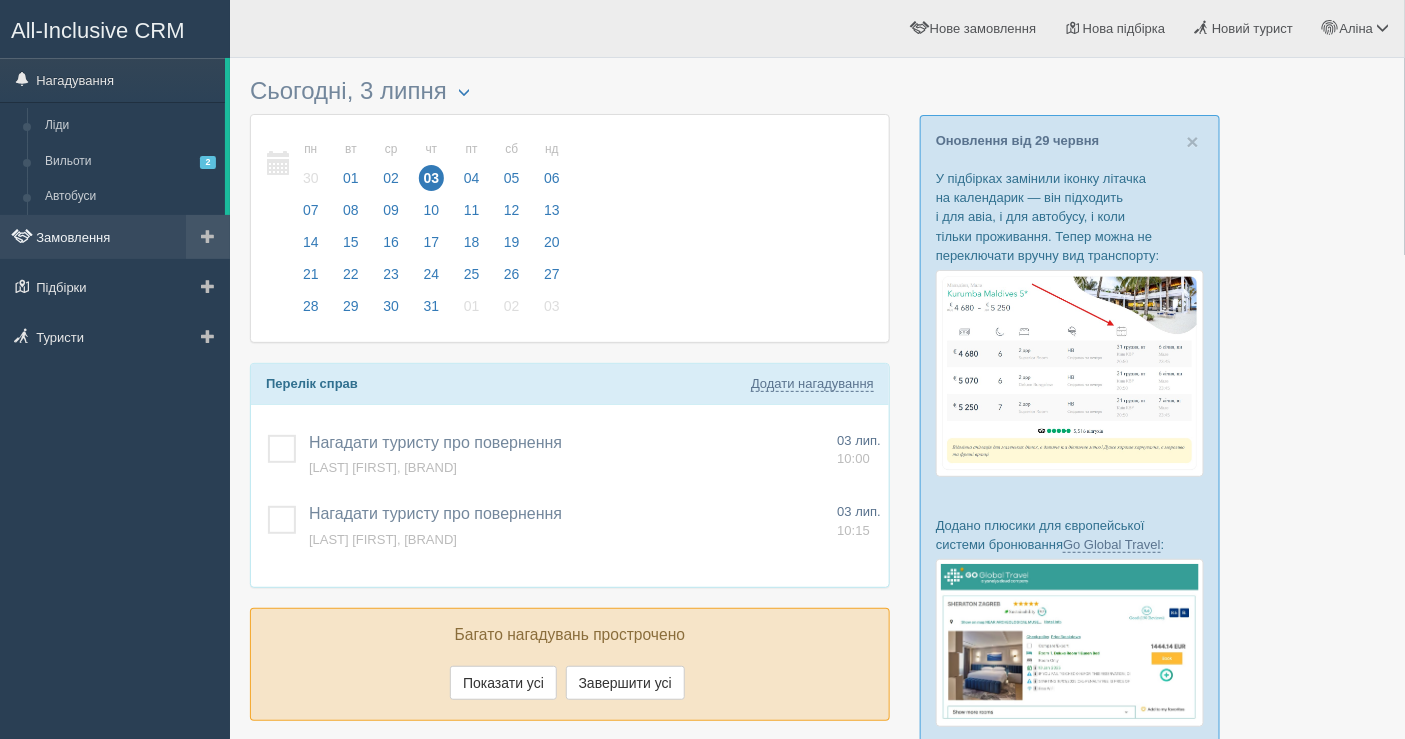 click on "Замовлення" at bounding box center [115, 237] 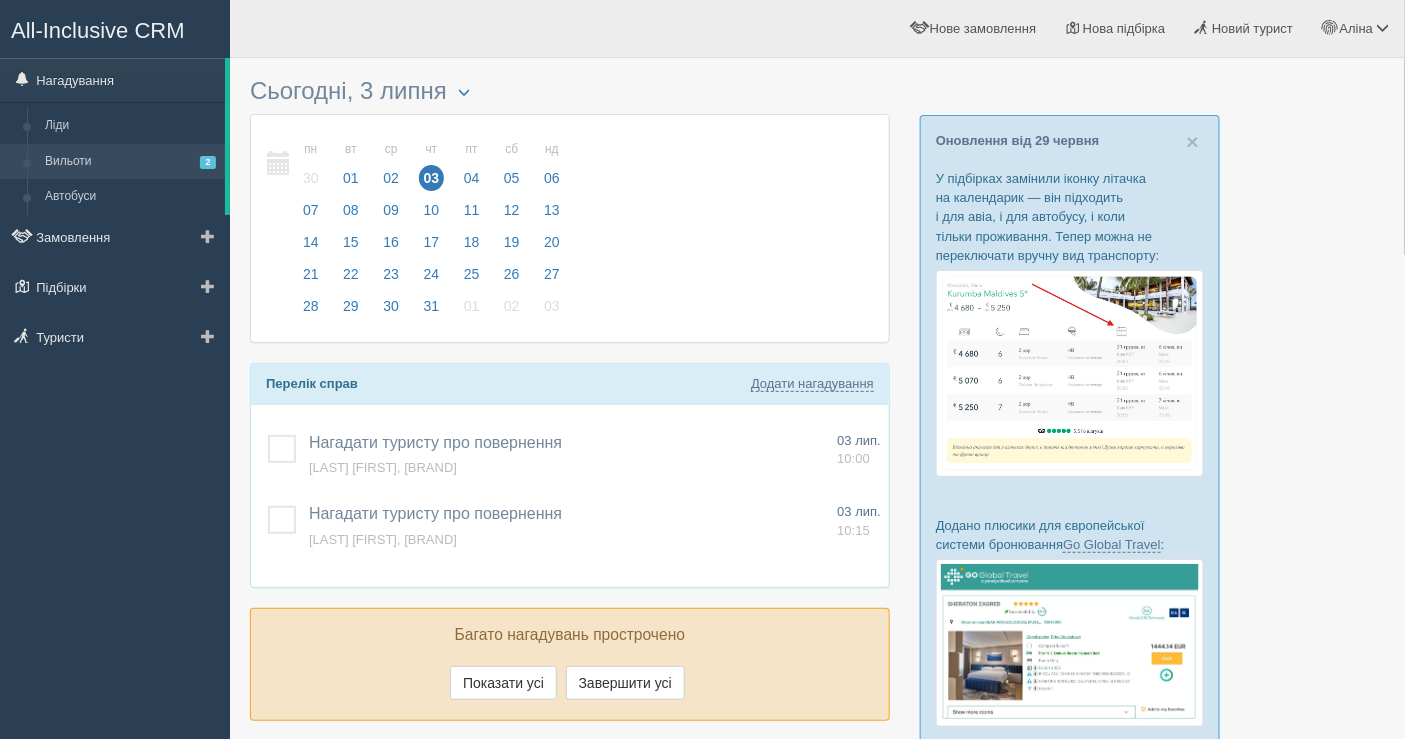 click on "Вильоти 2" at bounding box center (130, 162) 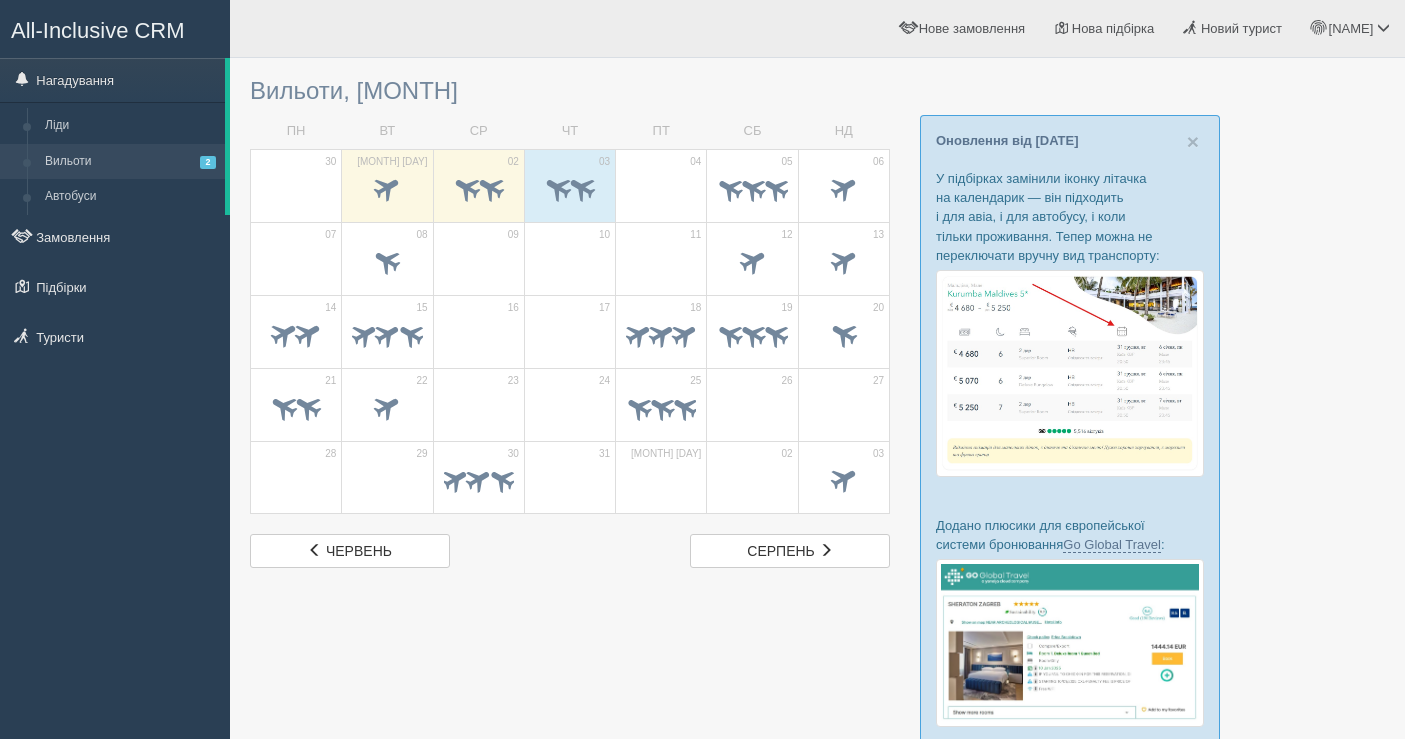 scroll, scrollTop: 0, scrollLeft: 0, axis: both 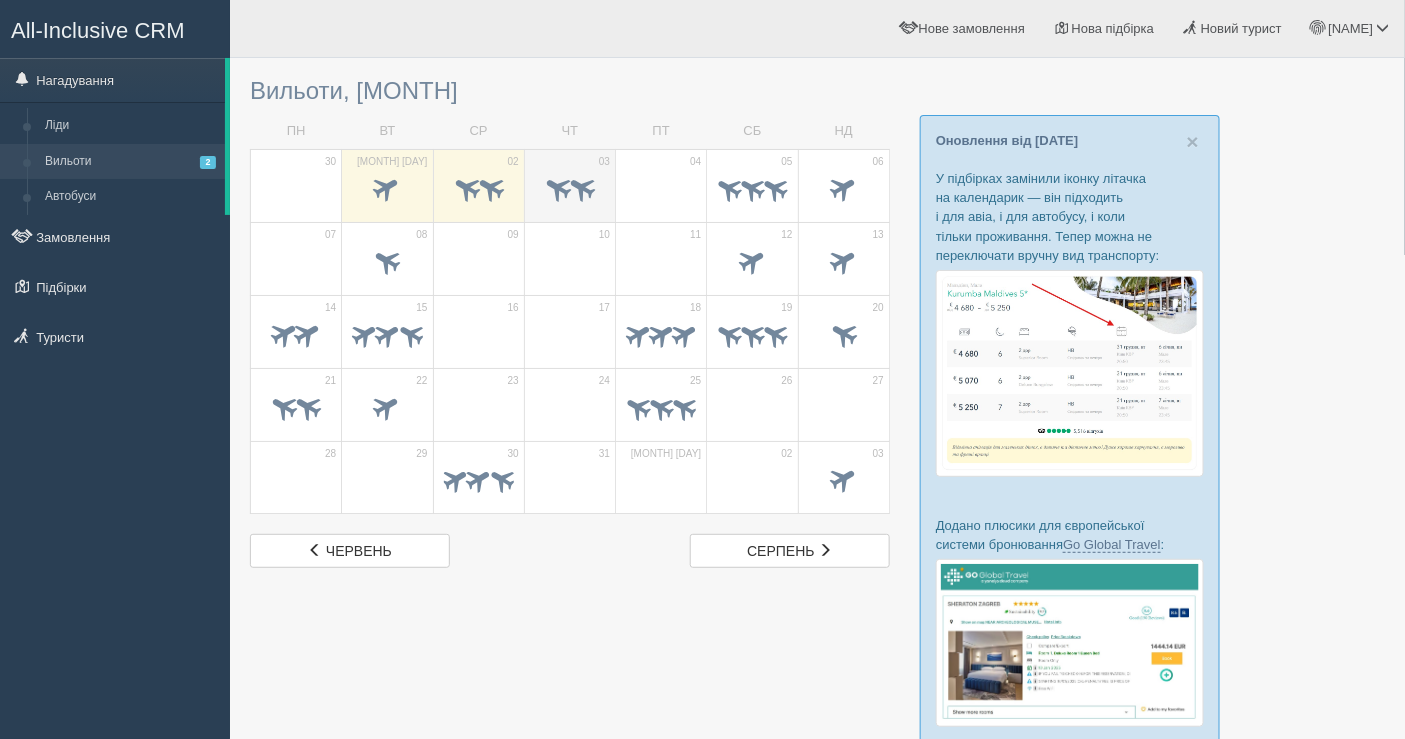click at bounding box center [570, 191] 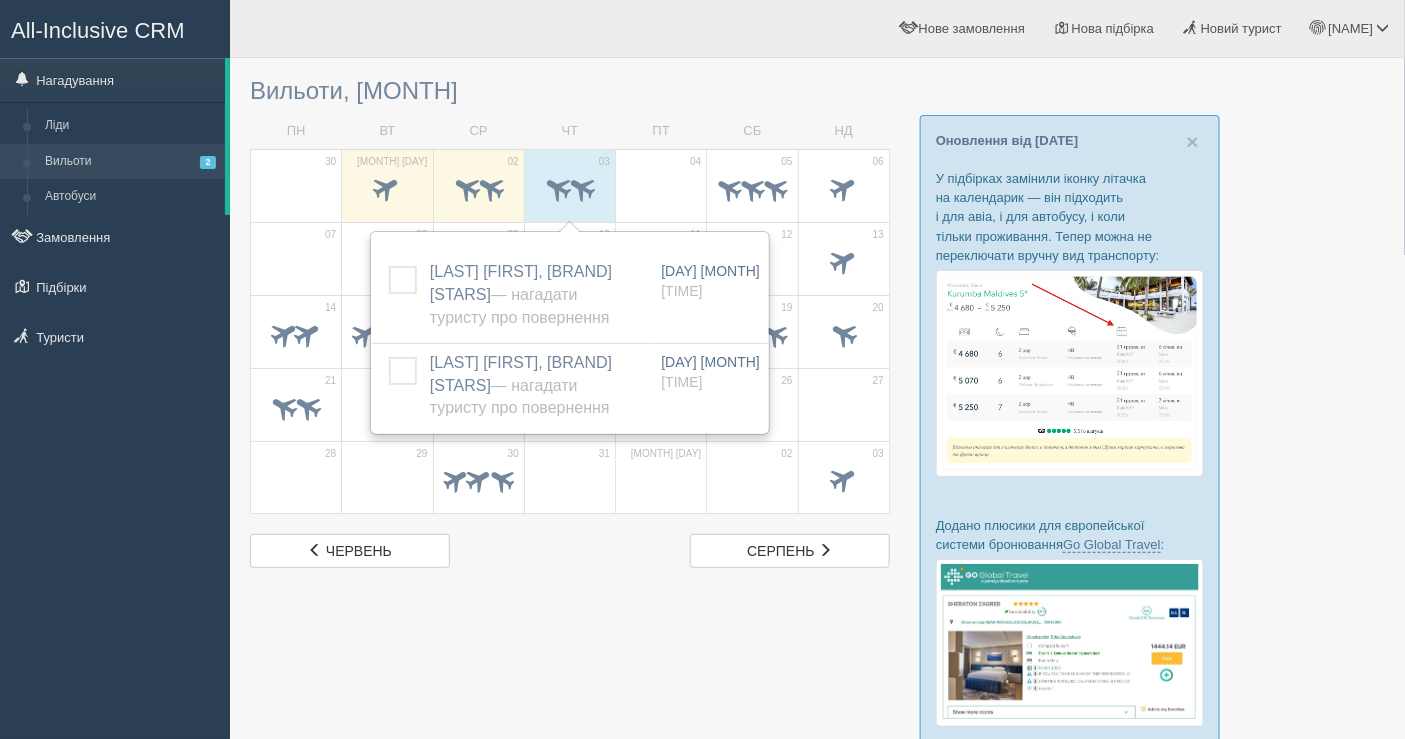 click on "All-Inclusive CRM
Нагадування
Ліди
Вильоти 2
Автобуси" at bounding box center [115, 369] 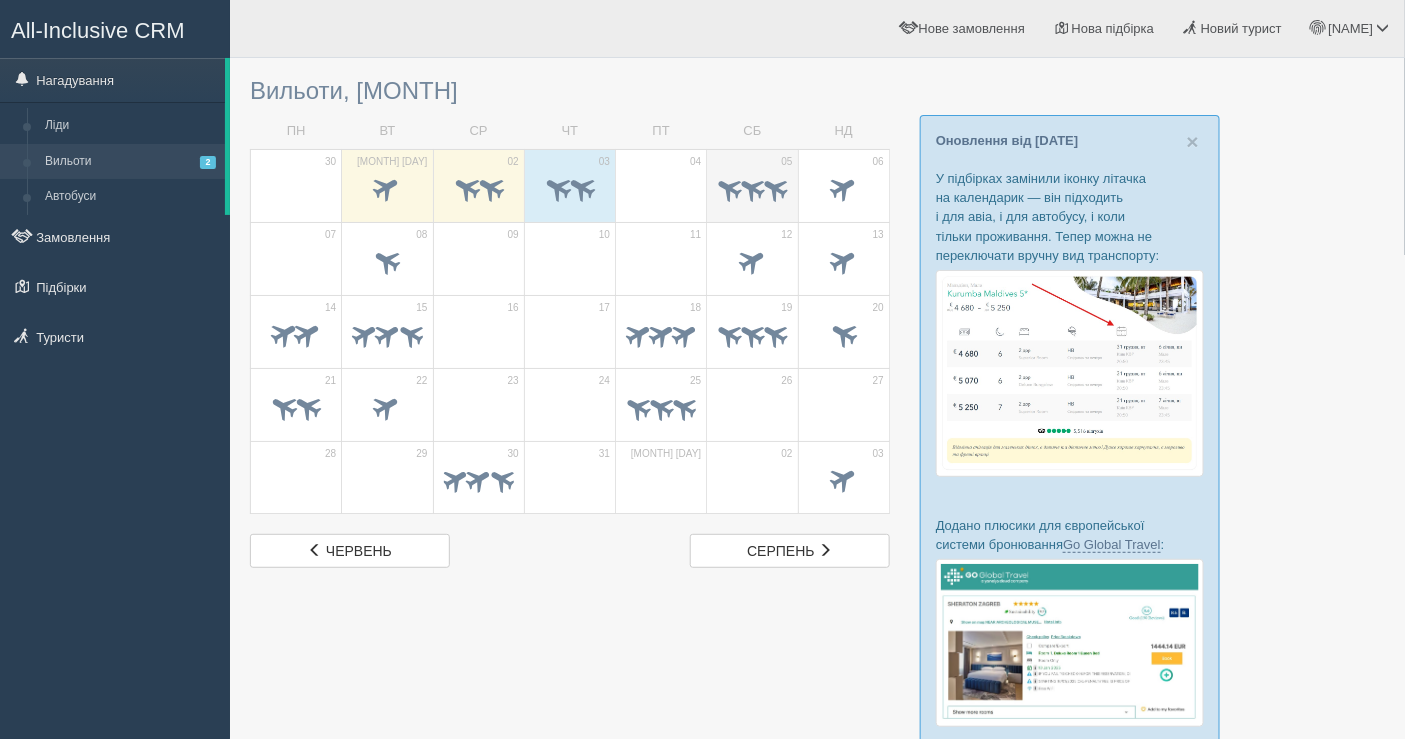 click on "05" at bounding box center [752, 185] 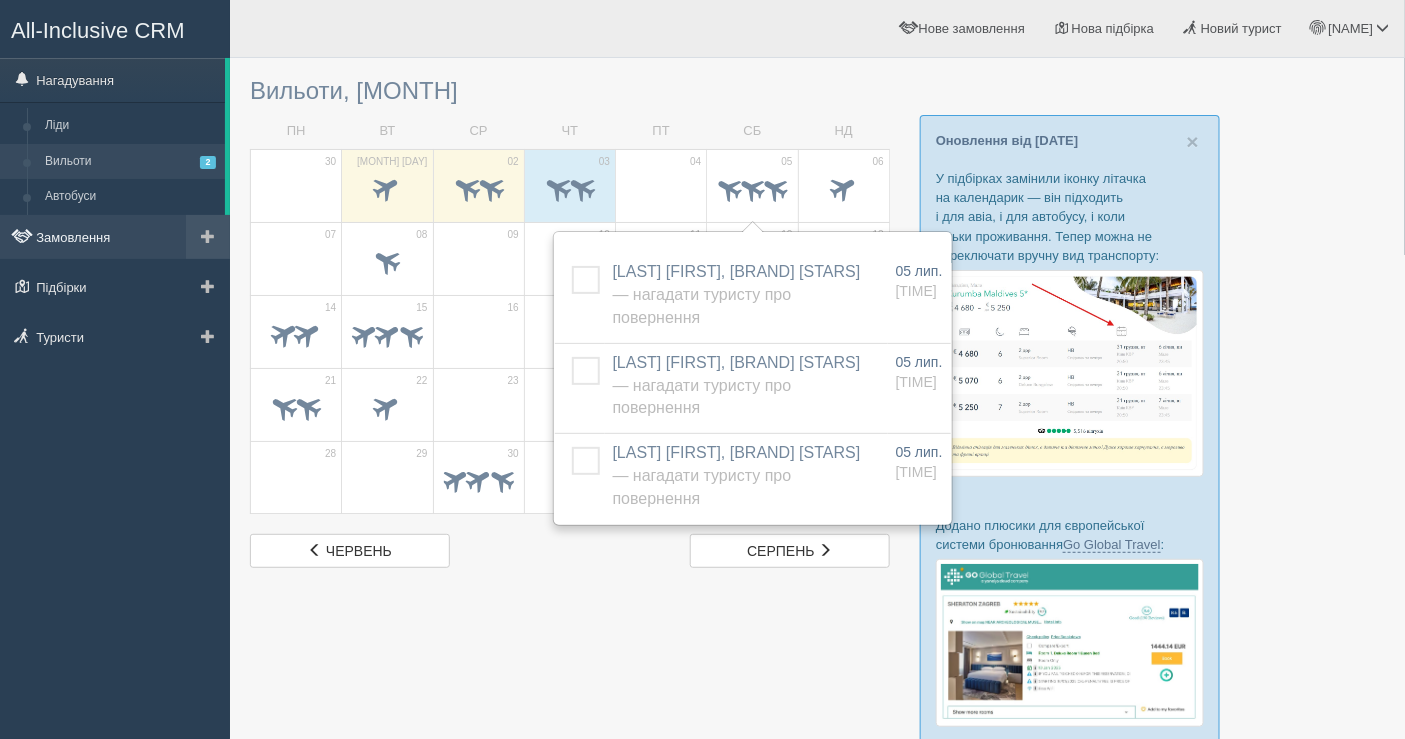 click on "Замовлення" at bounding box center [115, 237] 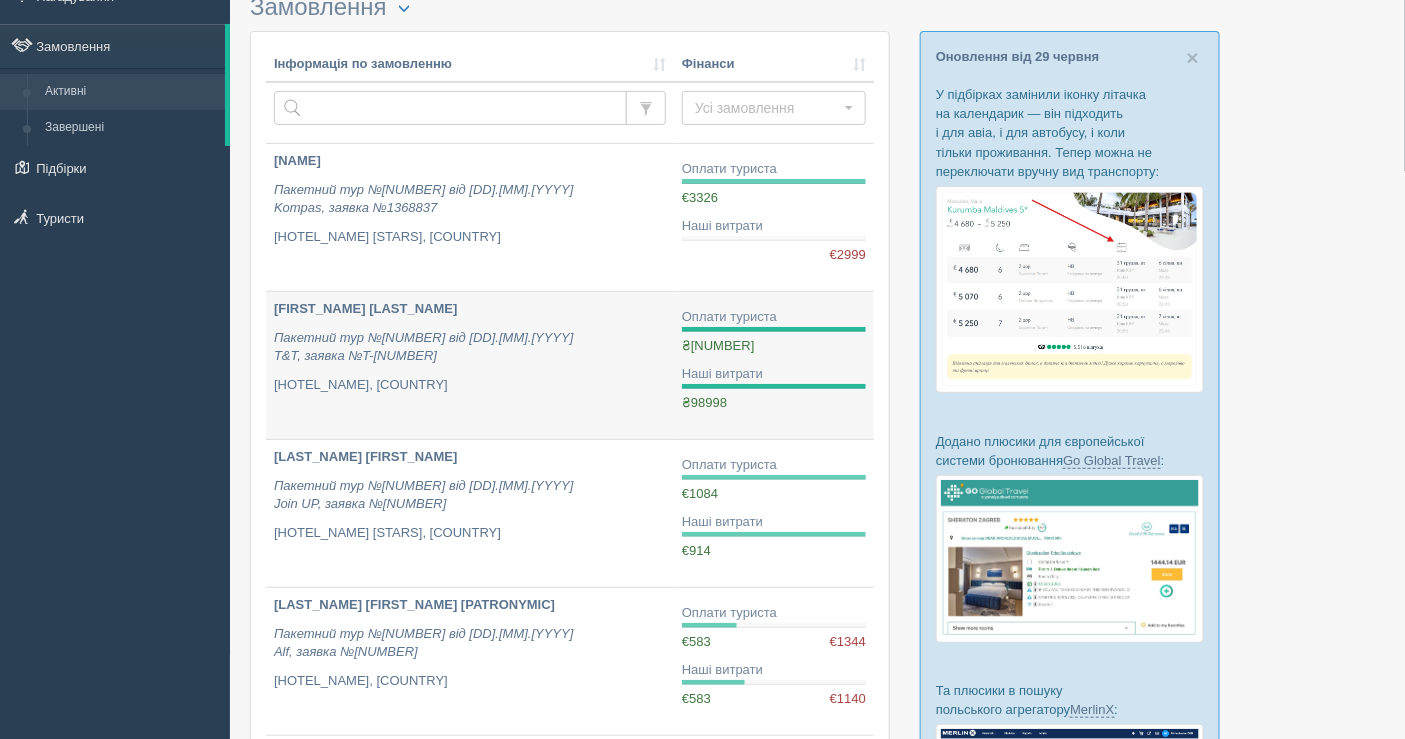 scroll, scrollTop: 111, scrollLeft: 0, axis: vertical 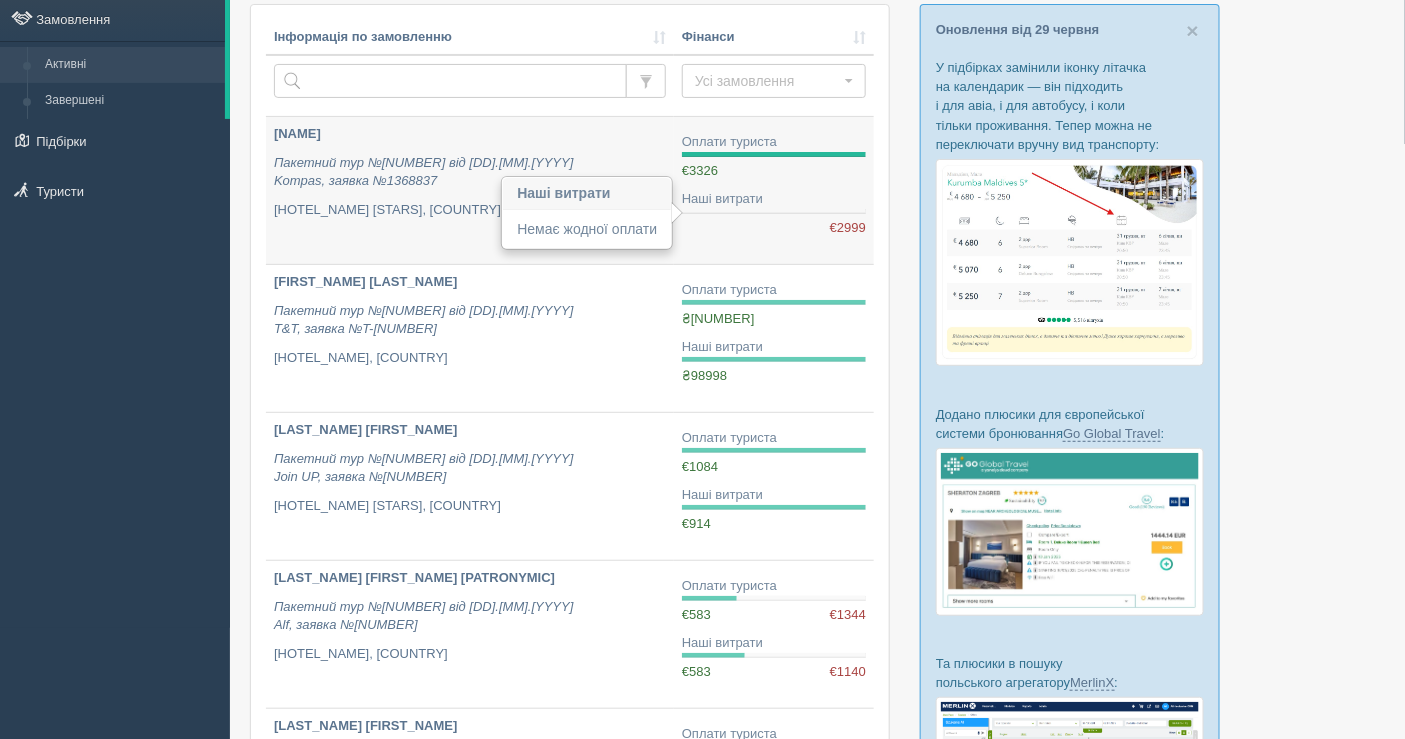 click on "€[NUMBER]
€[NUMBER]" at bounding box center (774, 228) 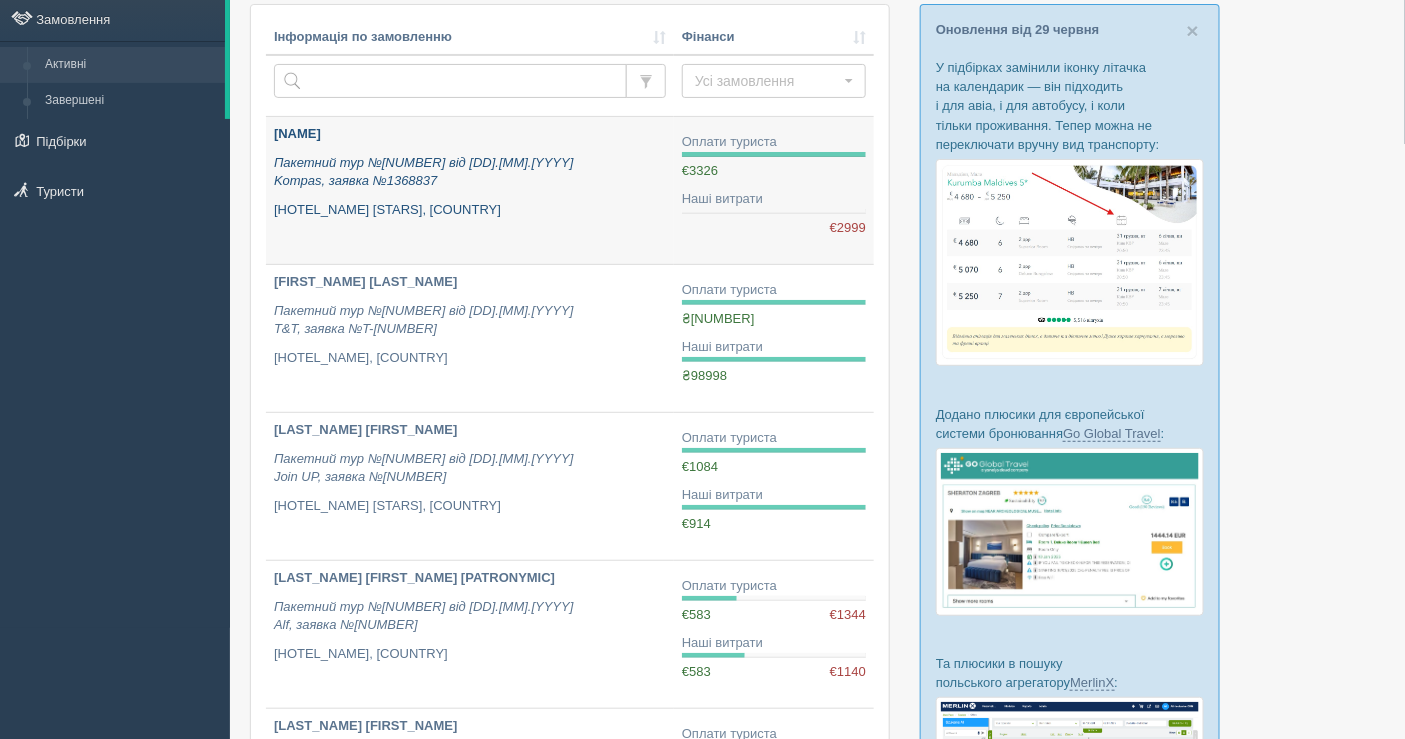 click on "[HOTEL_NAME] [STARS], [COUNTRY]" at bounding box center (470, 210) 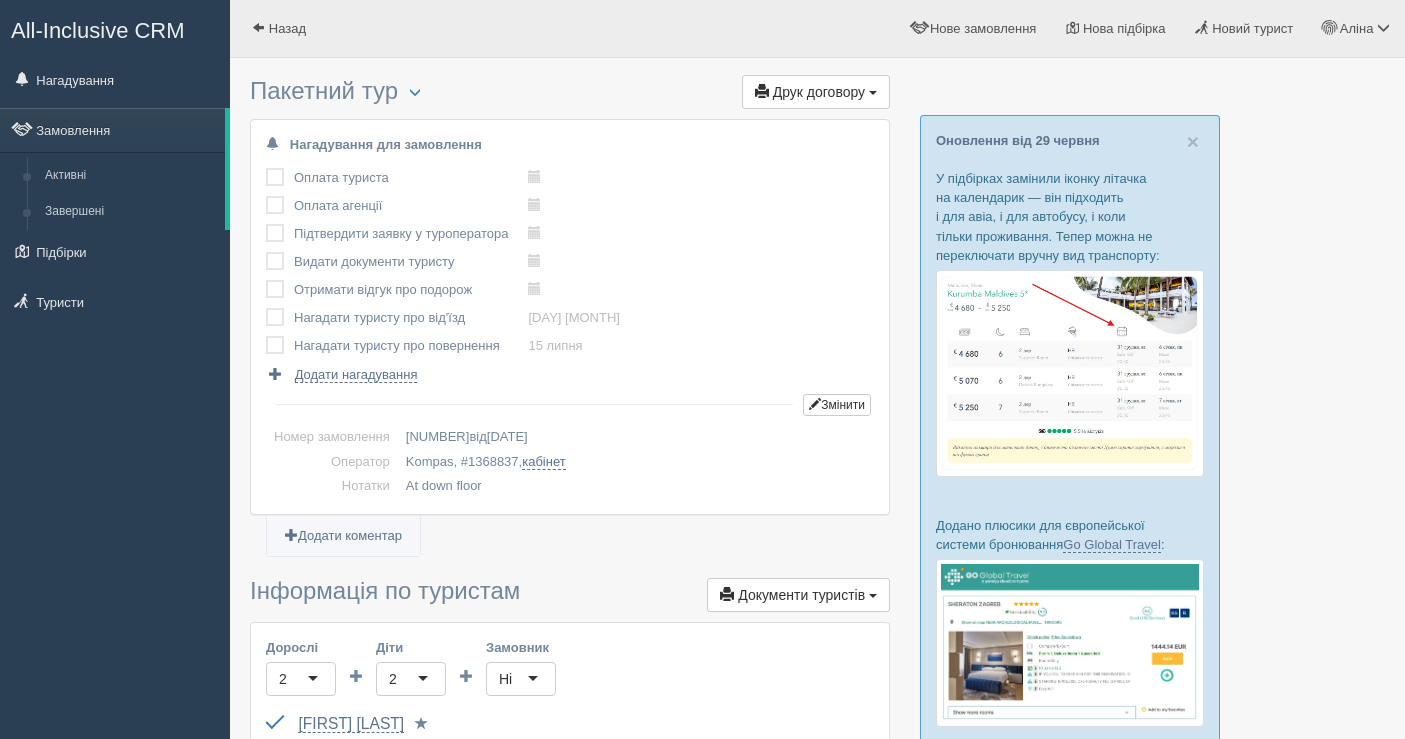 scroll, scrollTop: 0, scrollLeft: 0, axis: both 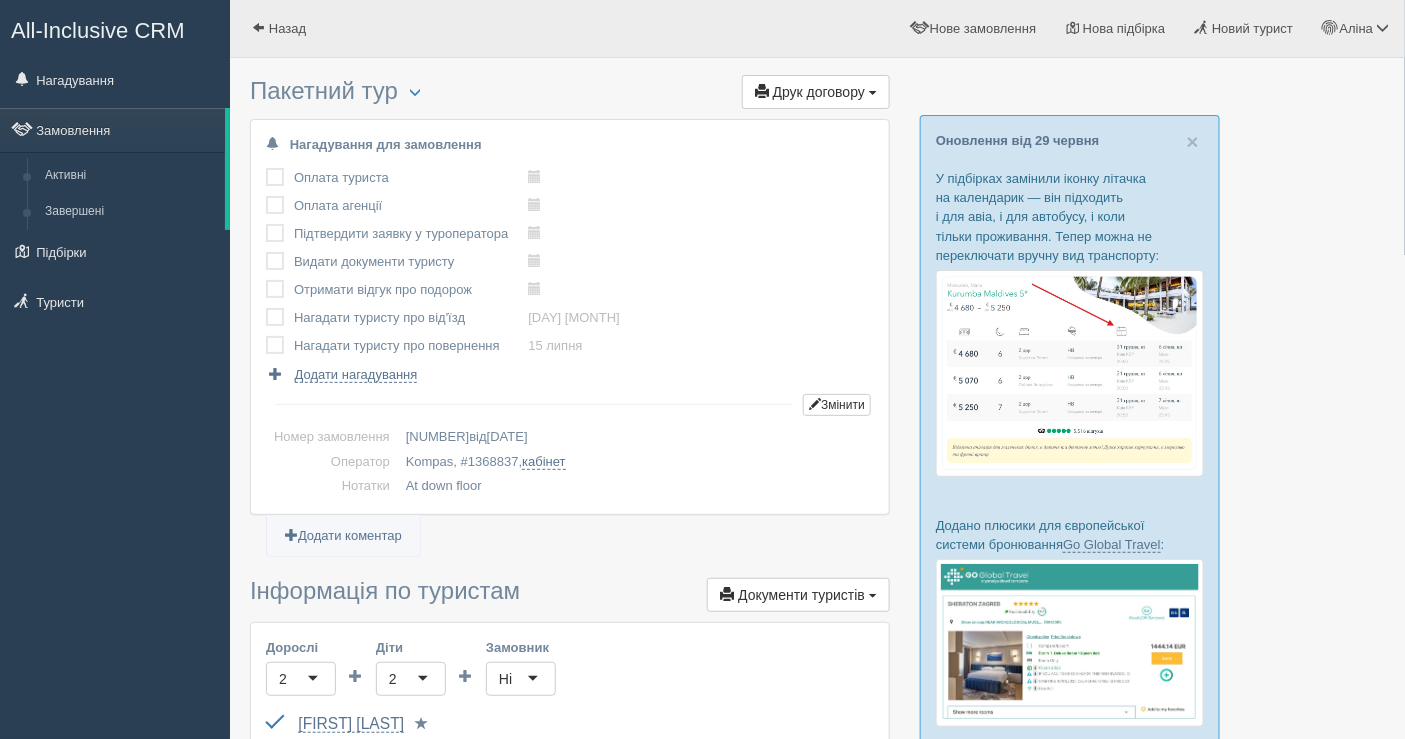 click at bounding box center [817, 1253] 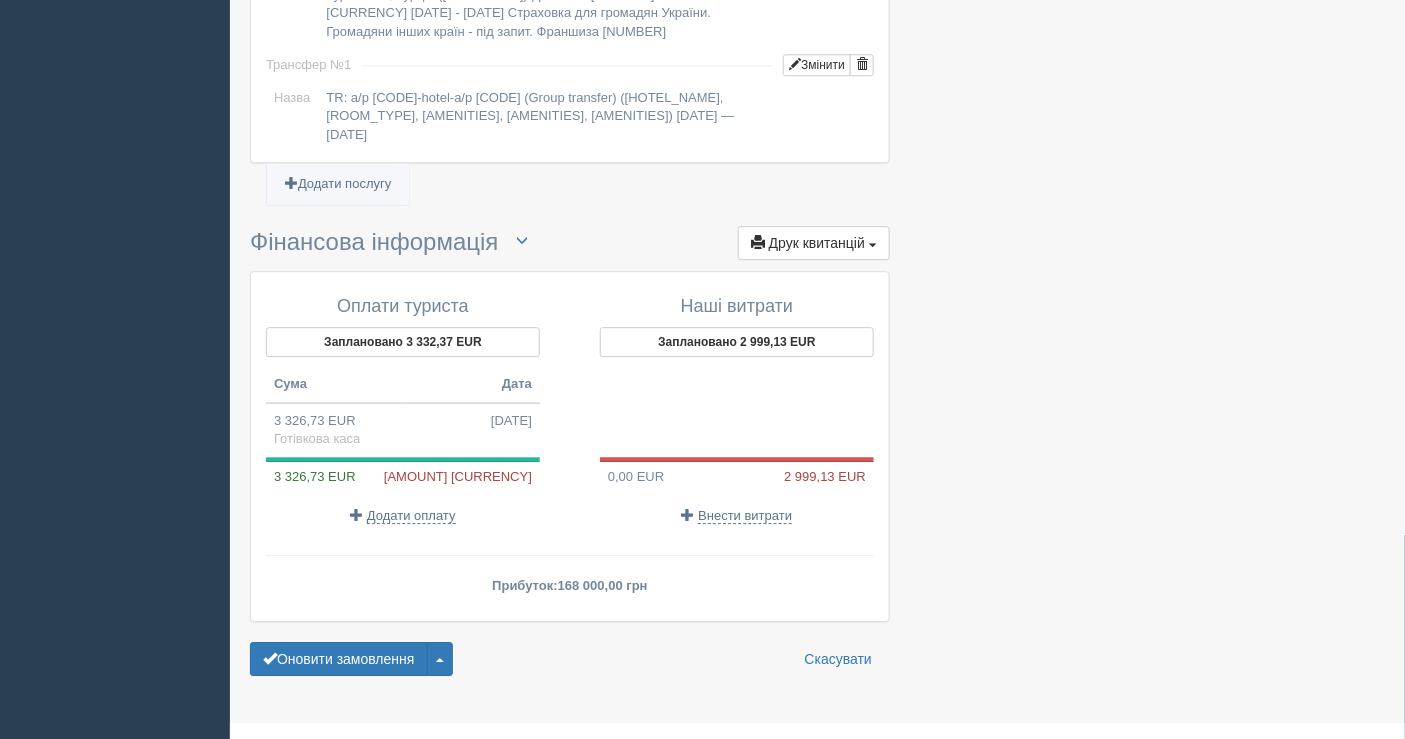 scroll, scrollTop: 1775, scrollLeft: 0, axis: vertical 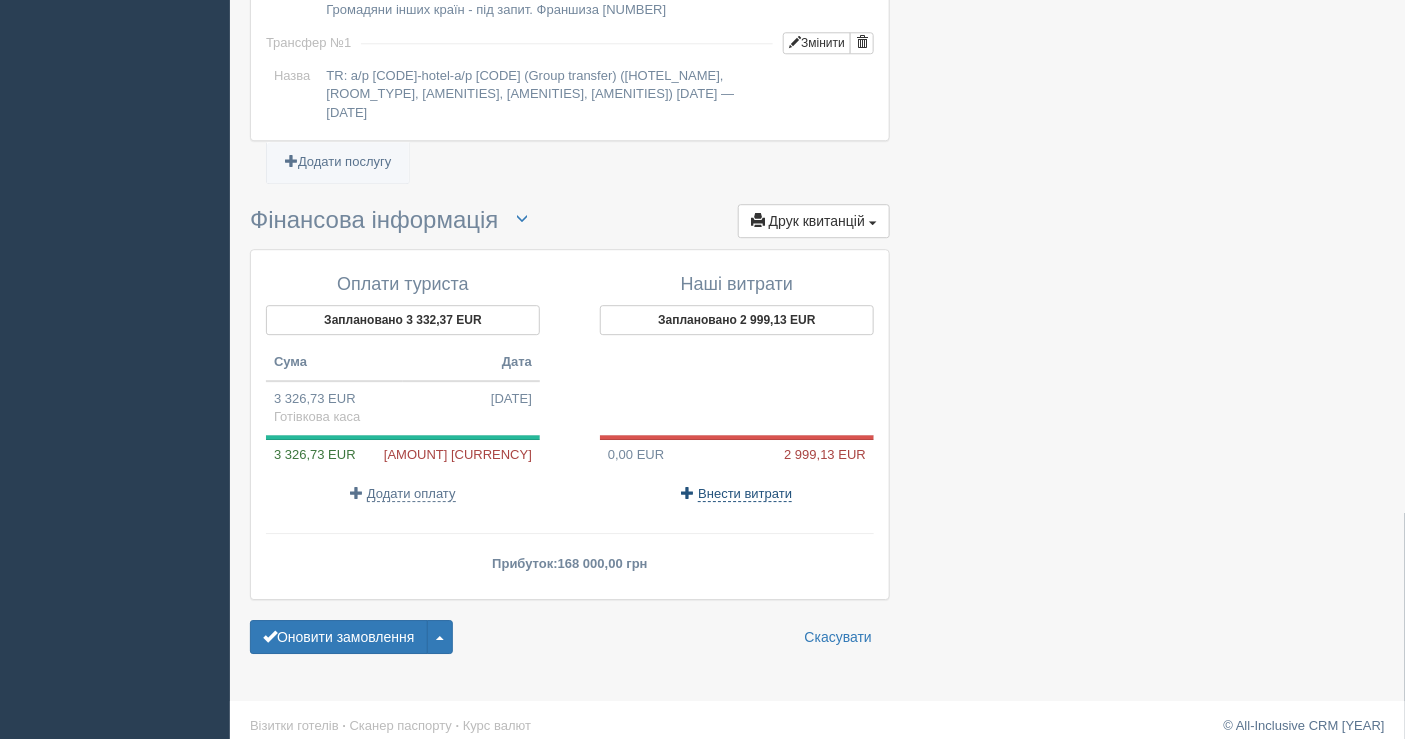 click on "Внести витрати" at bounding box center (745, 494) 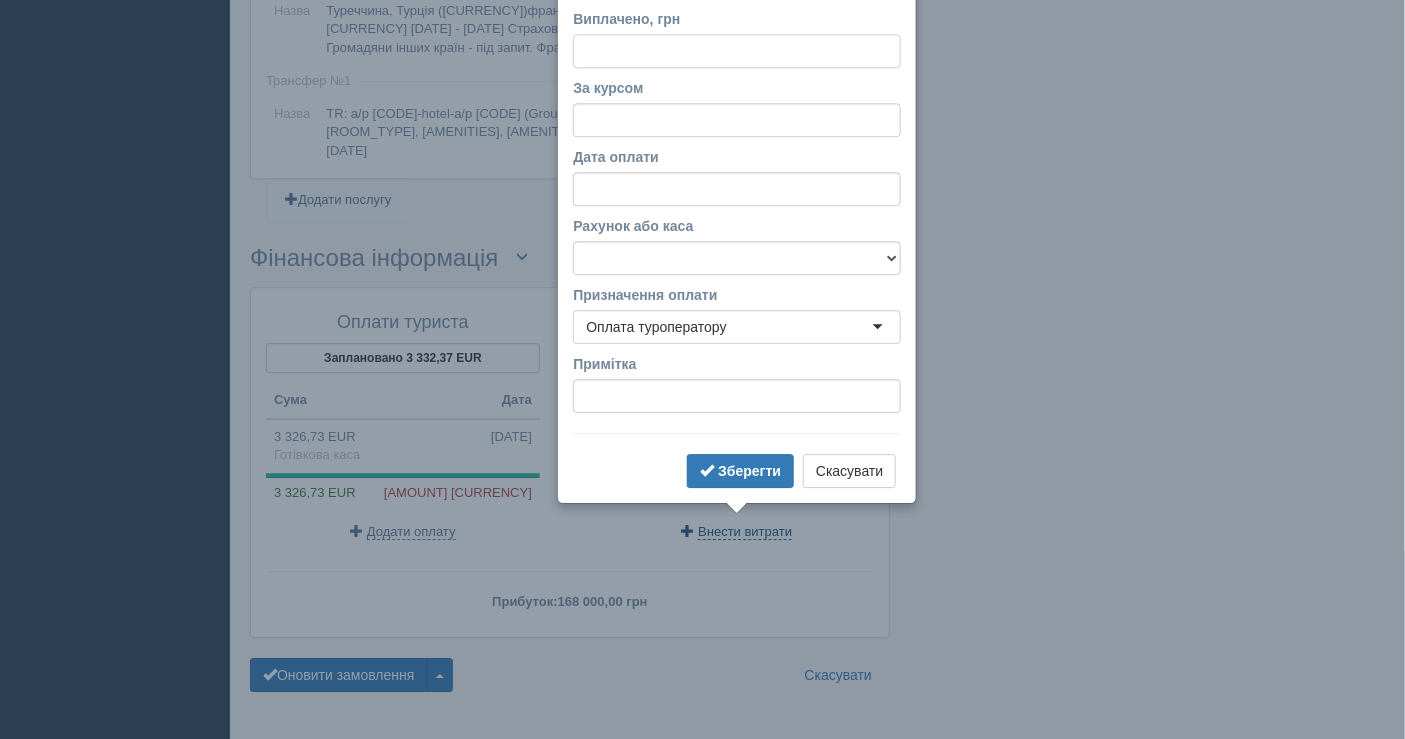 scroll, scrollTop: 1702, scrollLeft: 0, axis: vertical 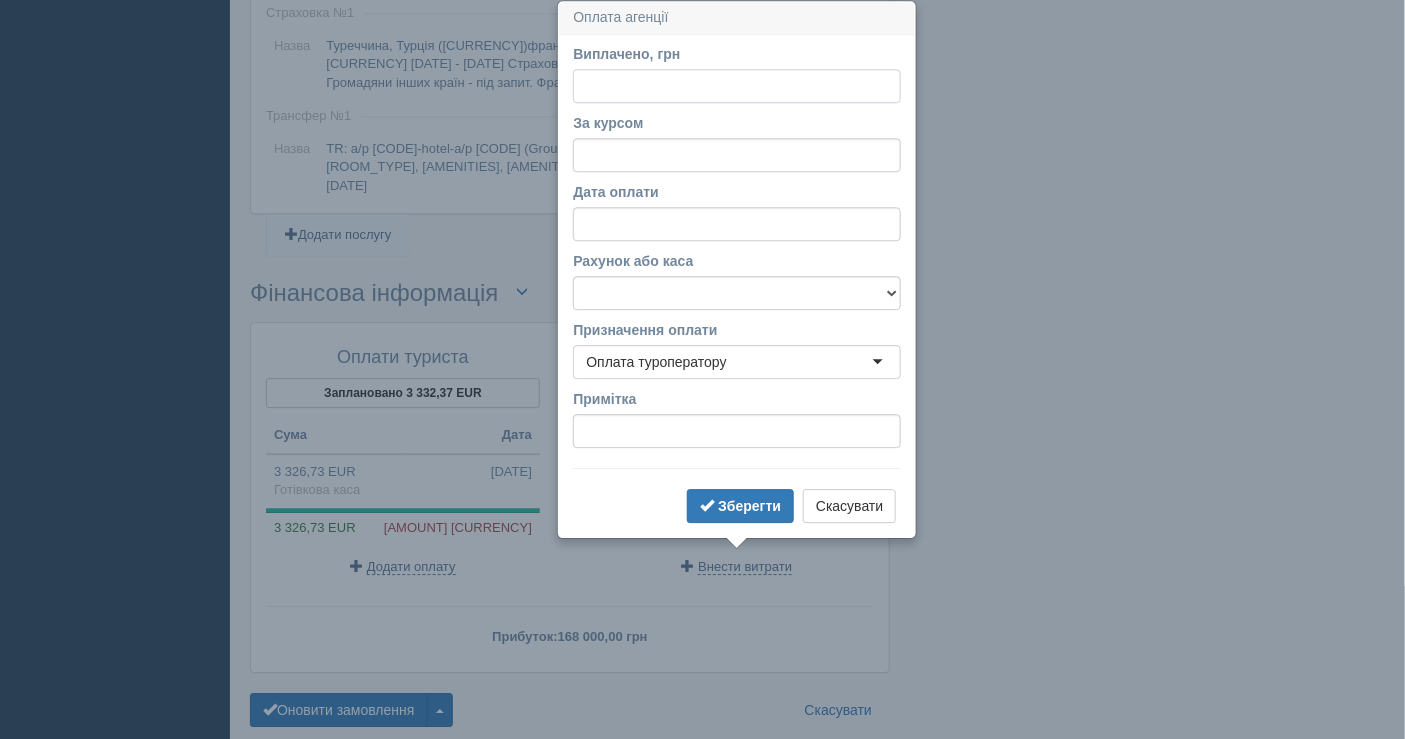 click on "Виплачено, грн" at bounding box center [737, 86] 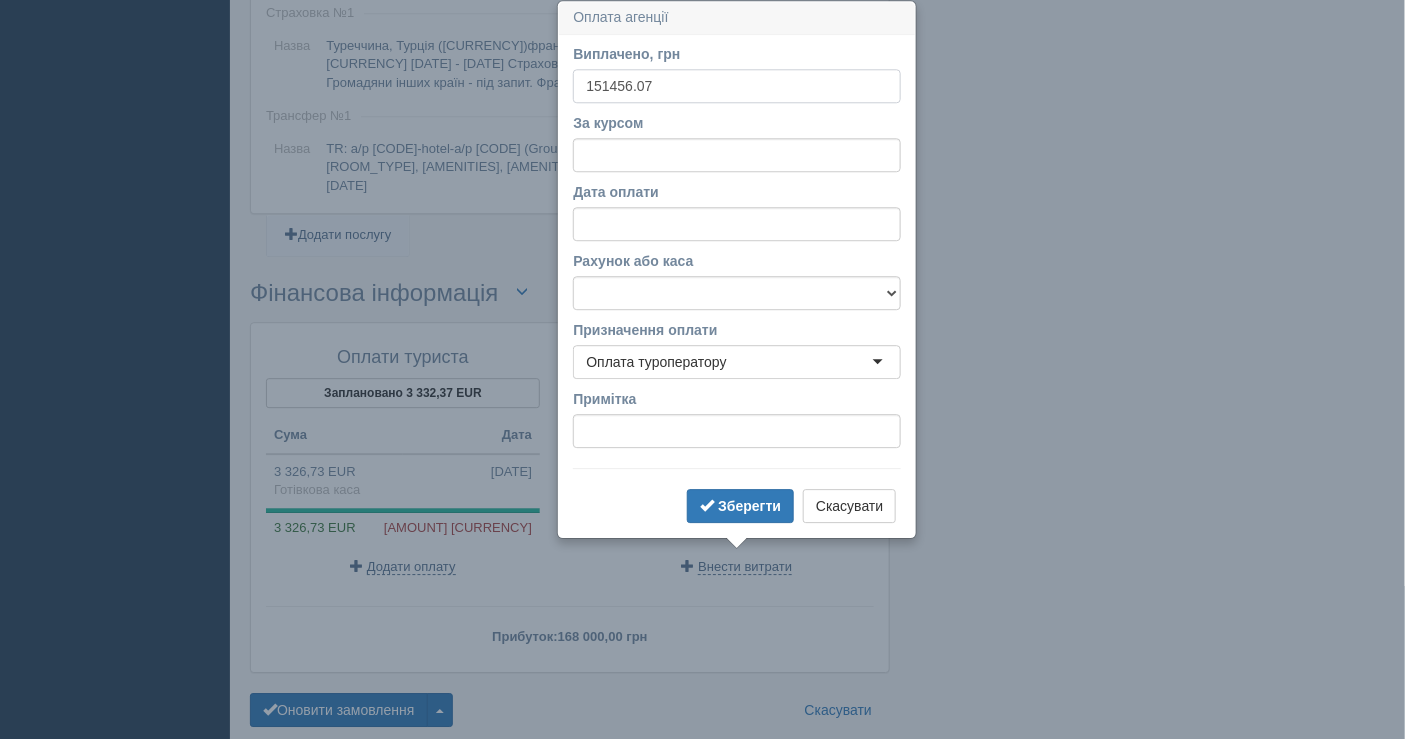 type on "151456.07" 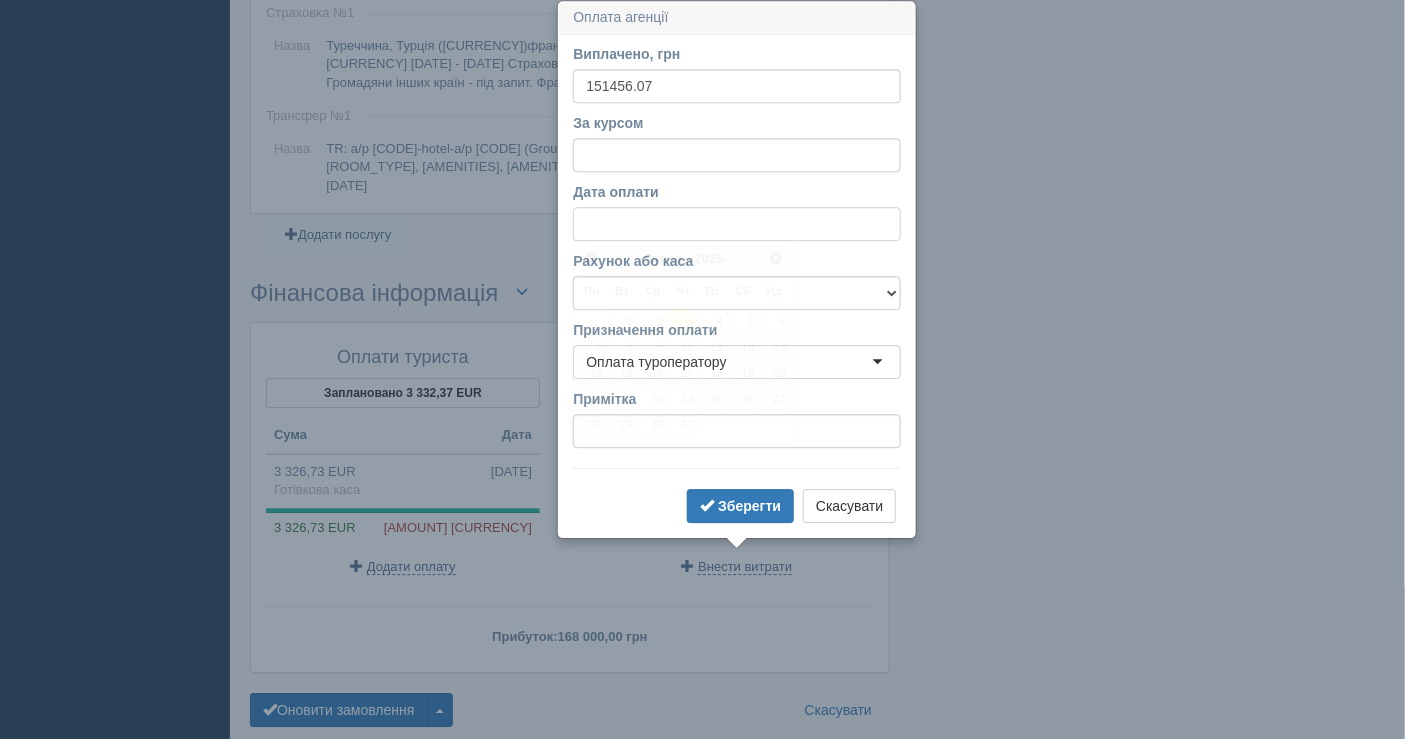click on "Дата оплати" at bounding box center [737, 224] 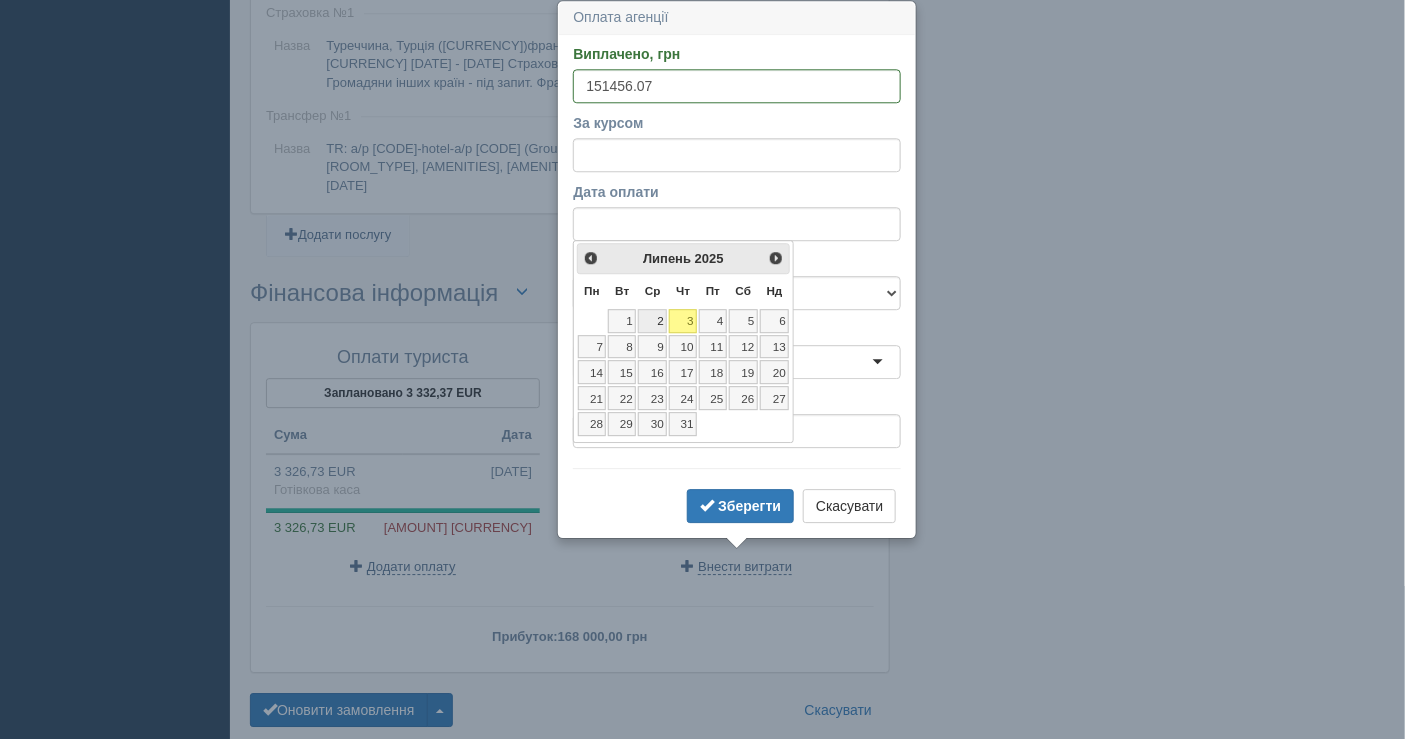 click on "2" at bounding box center (652, 321) 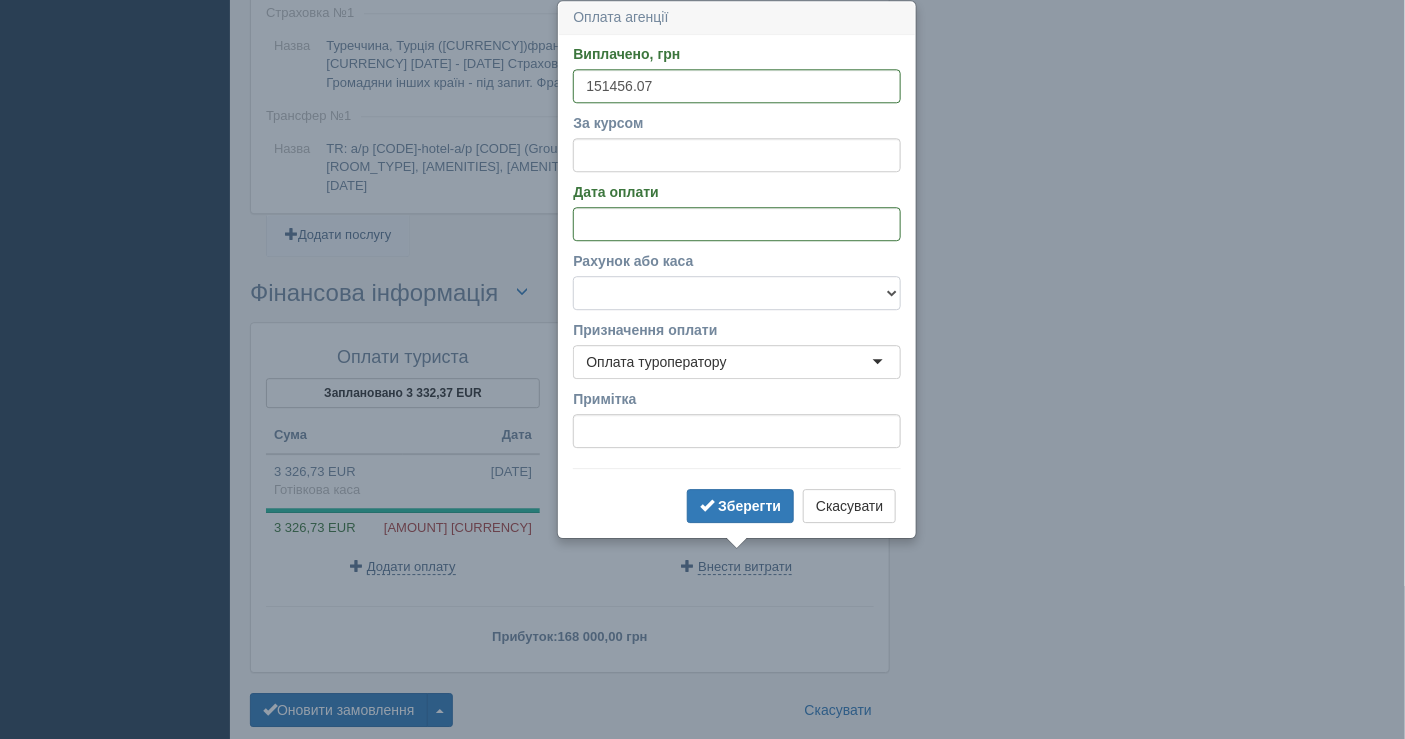 click on "Банківський рахунок
Готівкова каса" at bounding box center (737, 293) 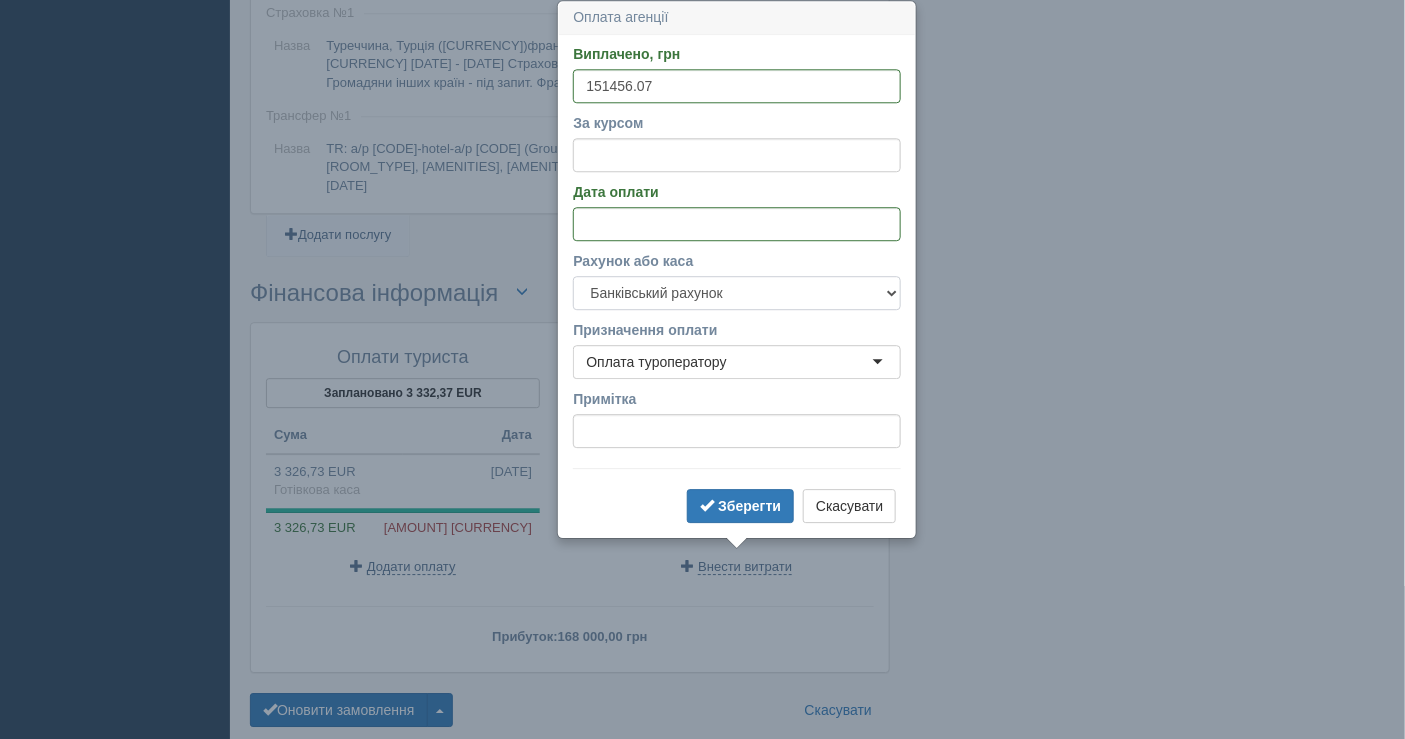 click on "Банківський рахунок
Готівкова каса" at bounding box center (737, 293) 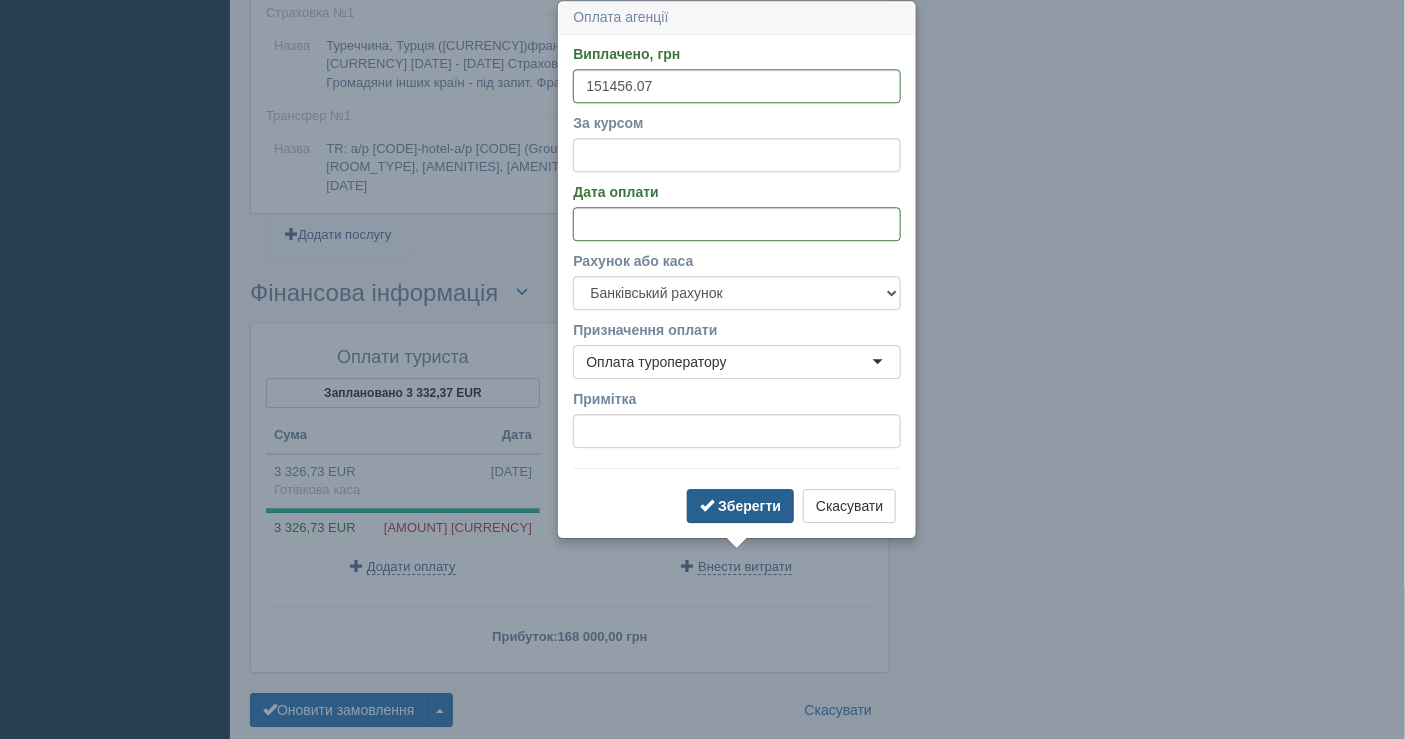 click on "Зберегти" at bounding box center [749, 506] 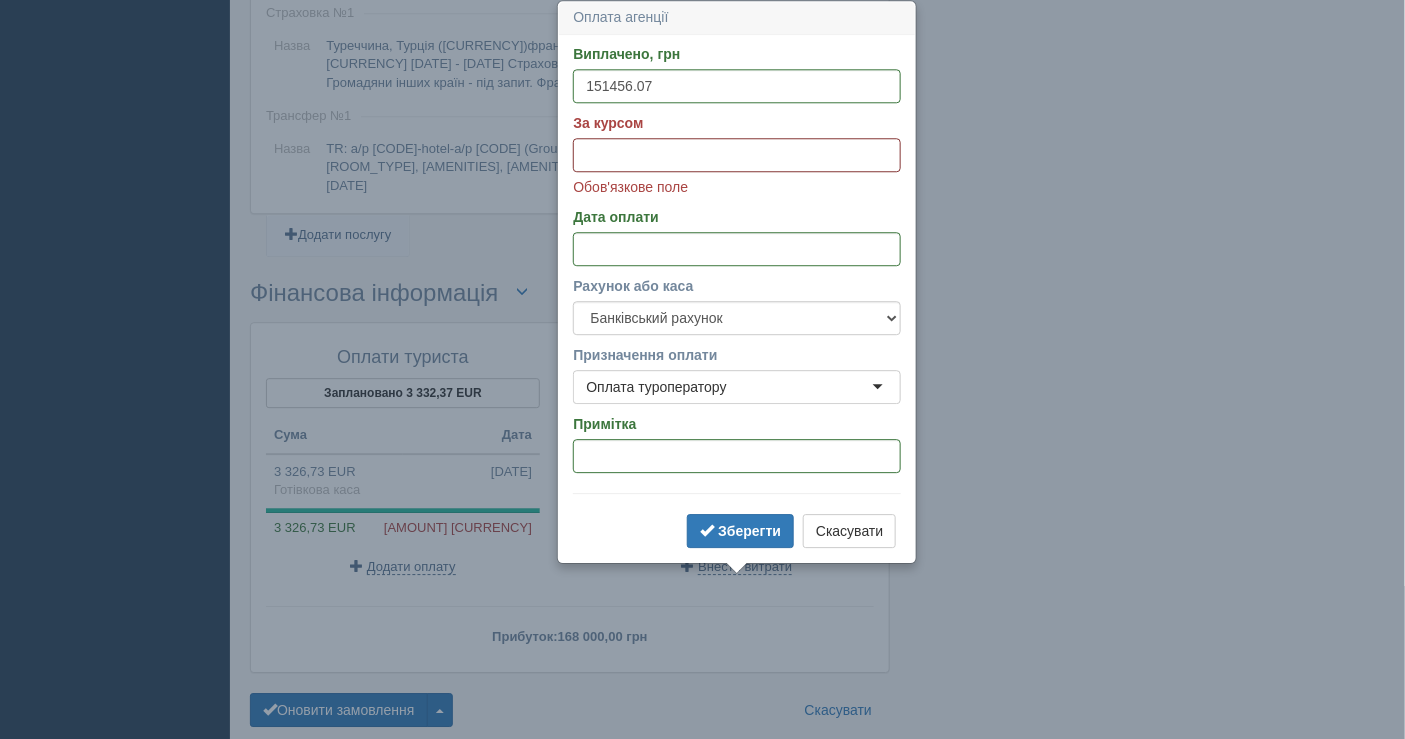 click on "За курсом" at bounding box center [737, 155] 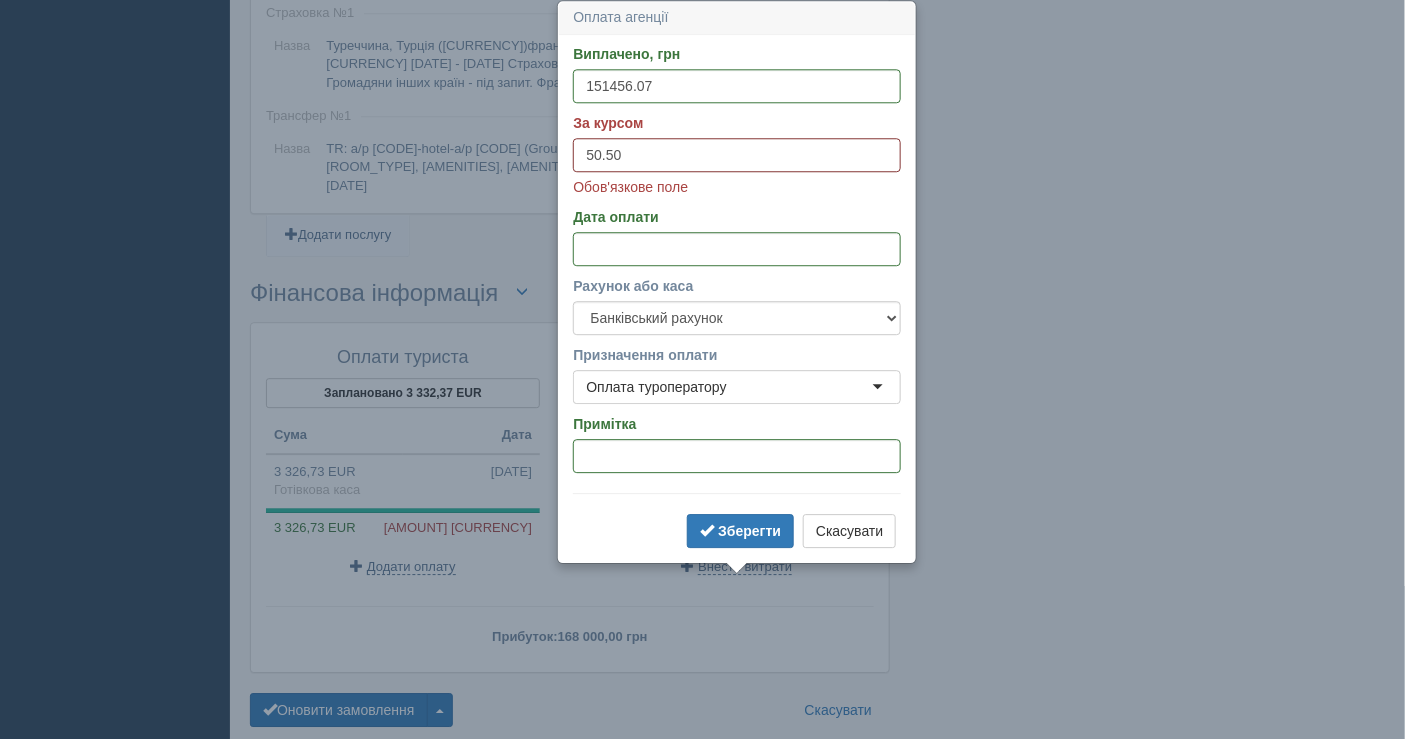 type on "50.50" 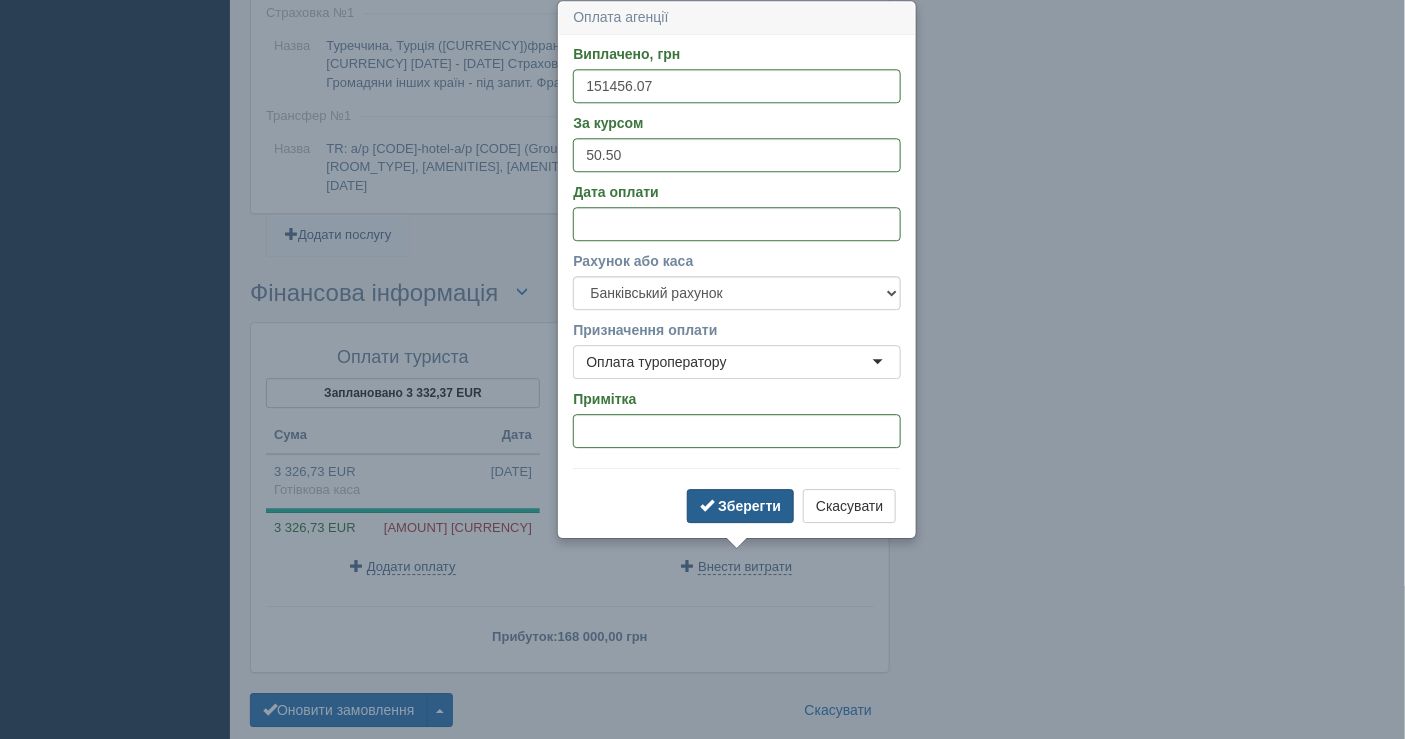 click on "Зберегти" at bounding box center [740, 506] 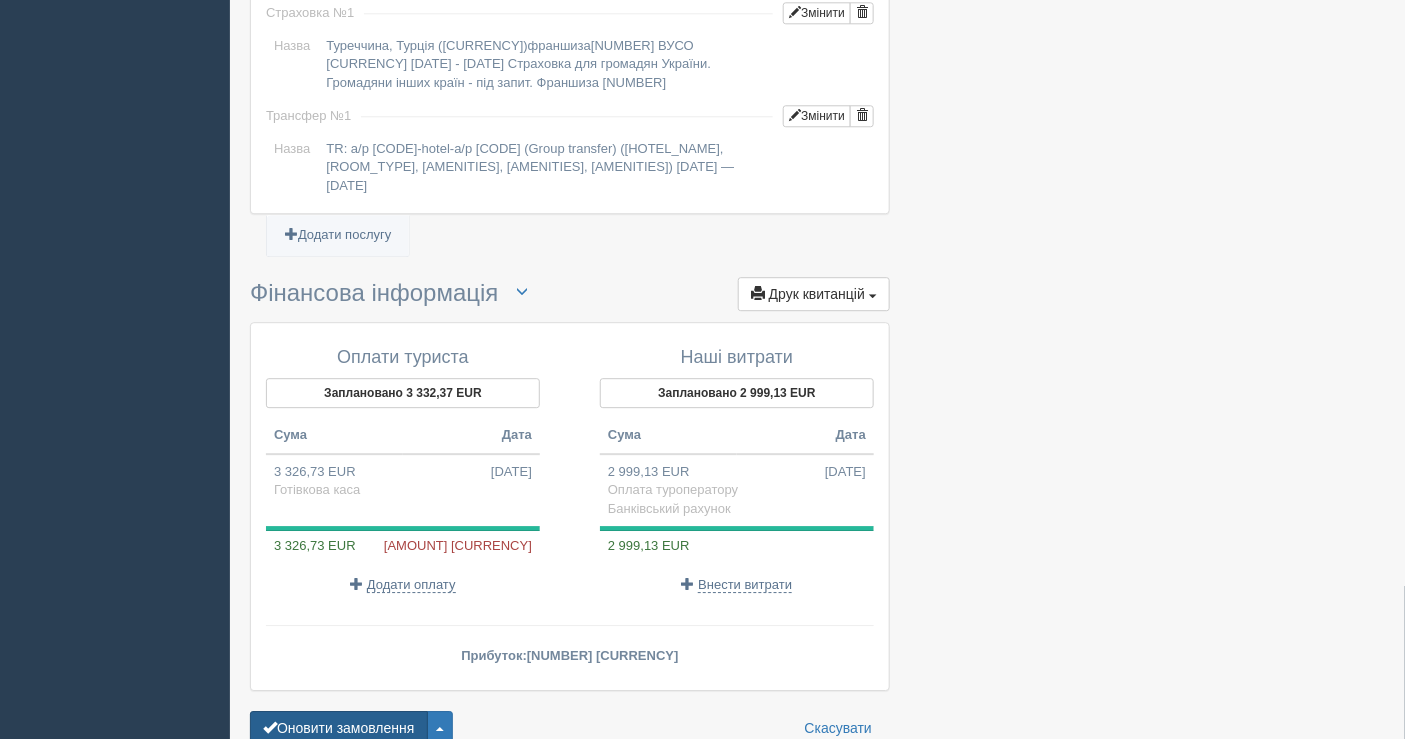 click on "Оновити замовлення" at bounding box center (339, 728) 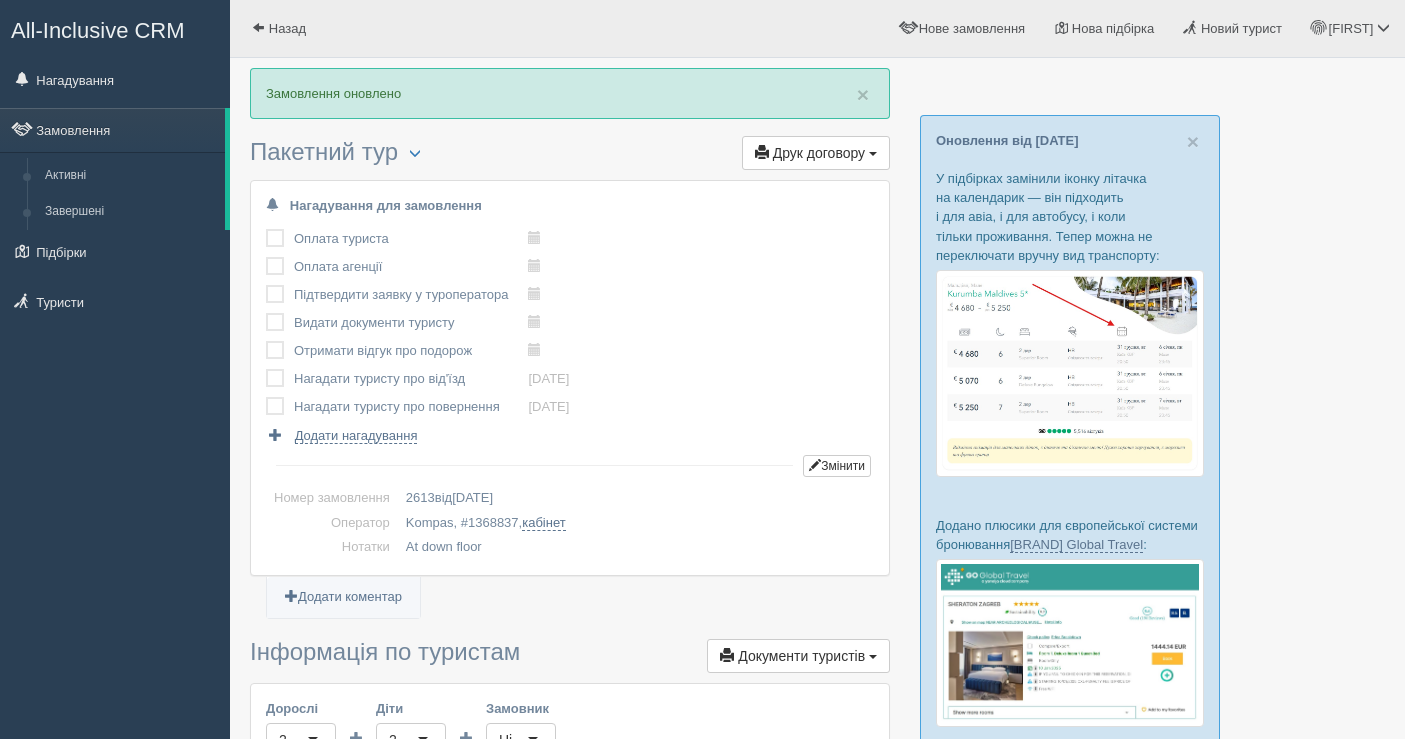 scroll, scrollTop: 0, scrollLeft: 0, axis: both 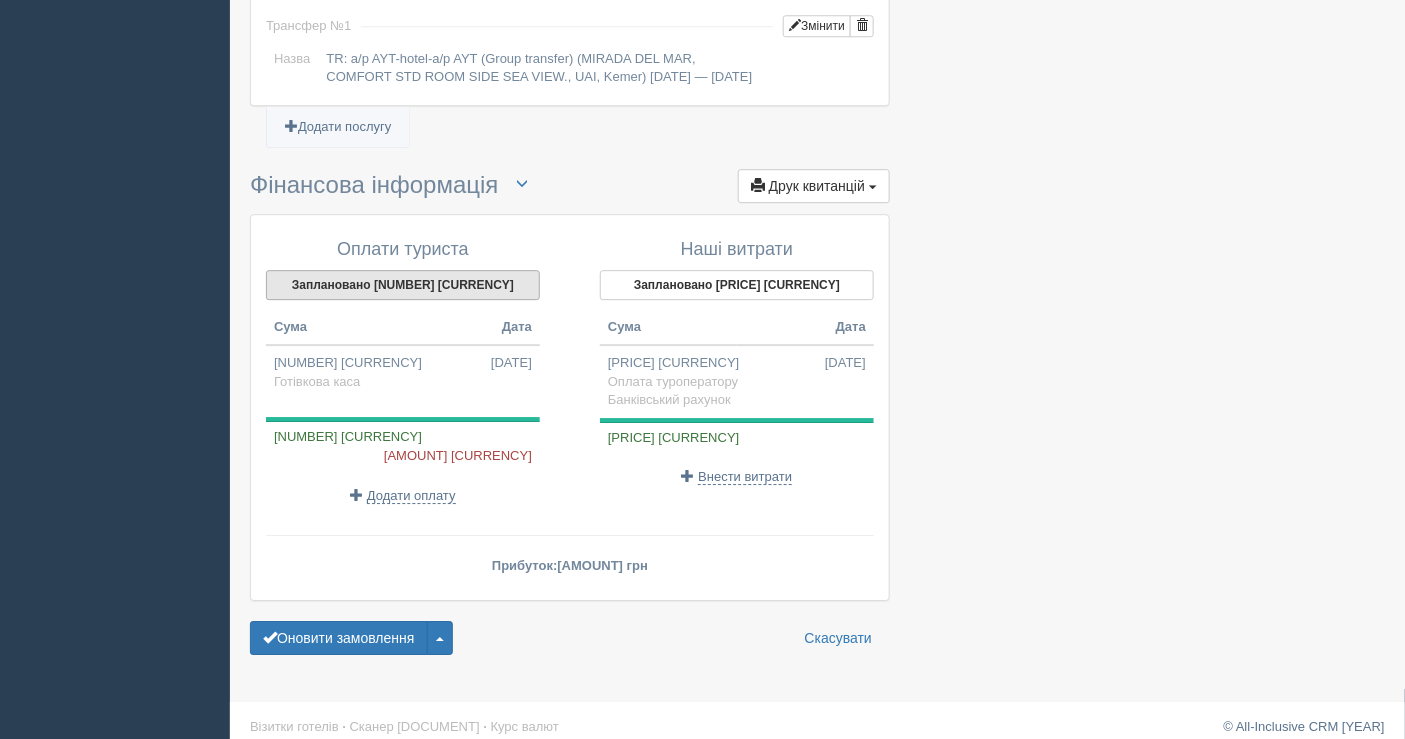 click on "Заплановано 3 332,37 EUR" at bounding box center [403, 285] 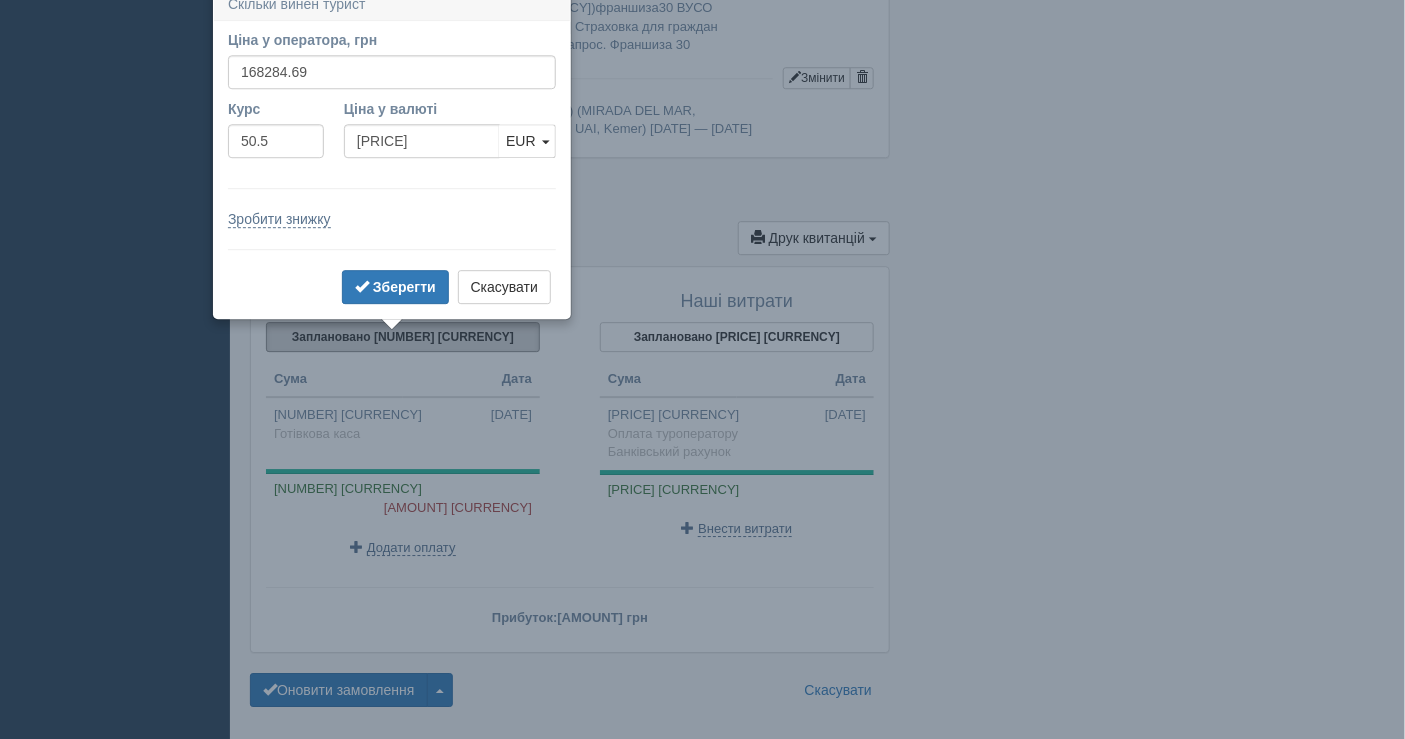 scroll, scrollTop: 1787, scrollLeft: 0, axis: vertical 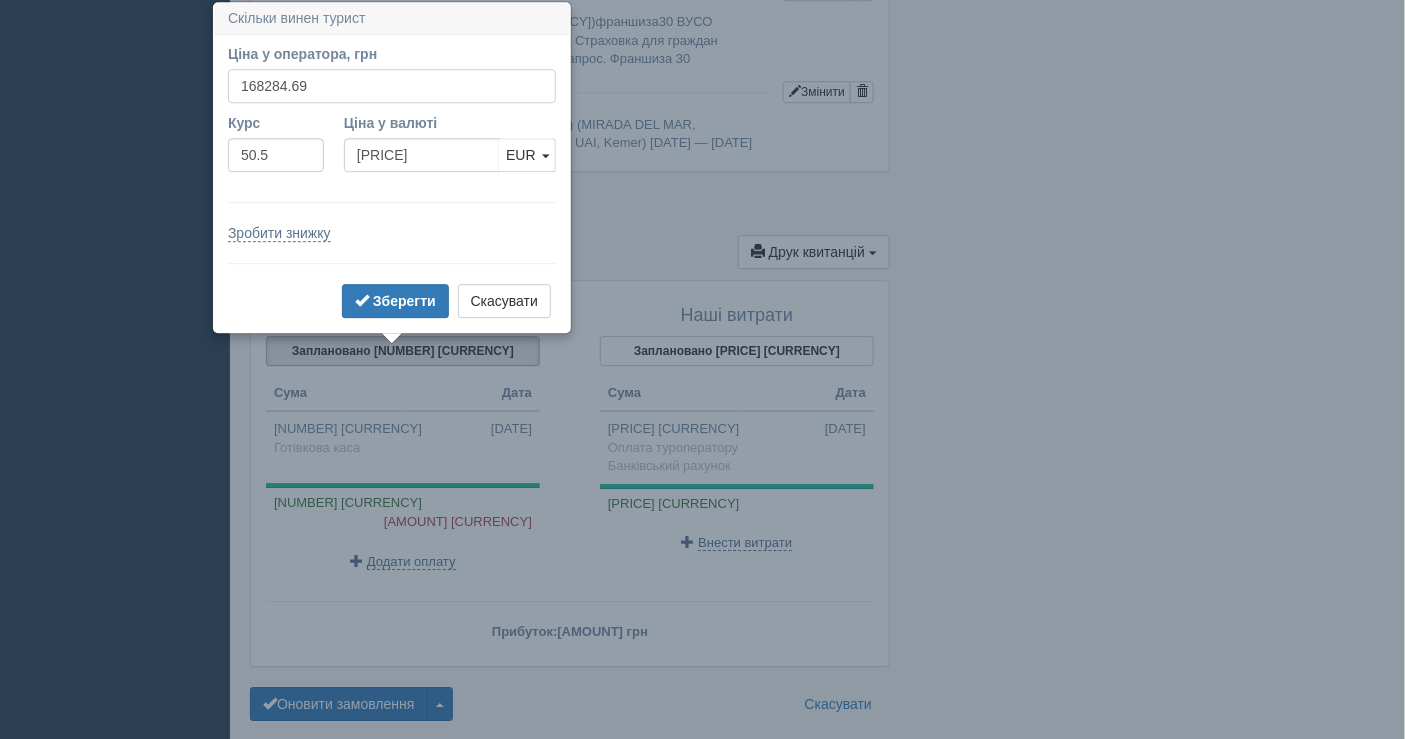 drag, startPoint x: 318, startPoint y: 76, endPoint x: 263, endPoint y: 82, distance: 55.326305 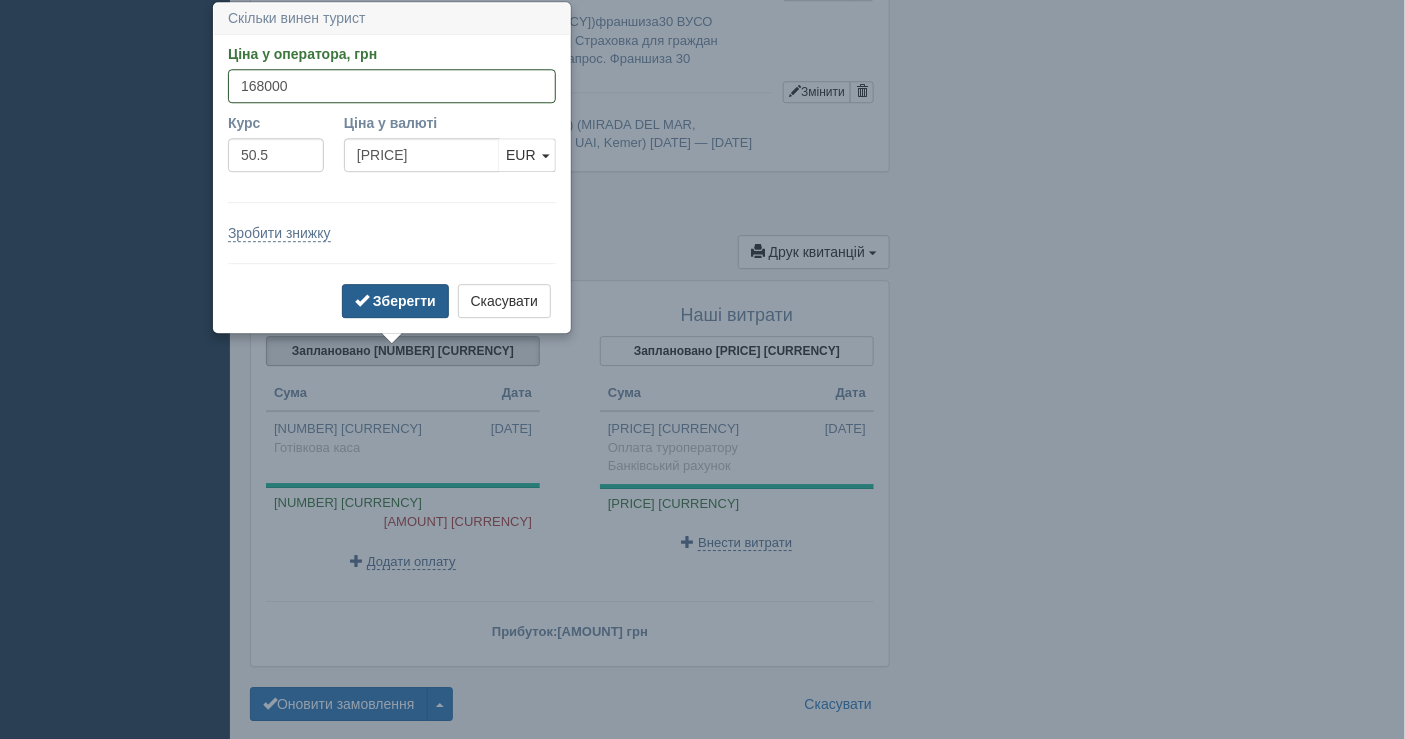 type on "168000" 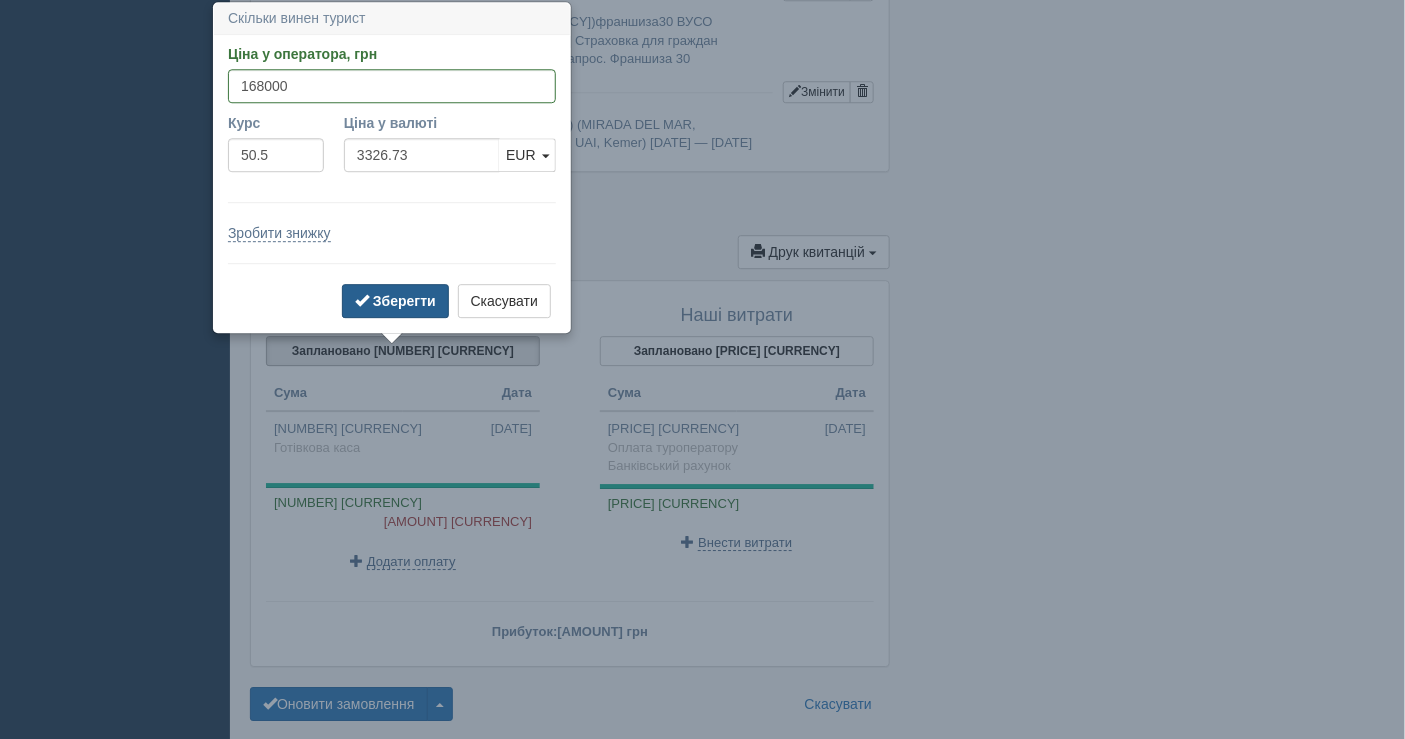click on "Зберегти" at bounding box center [395, 301] 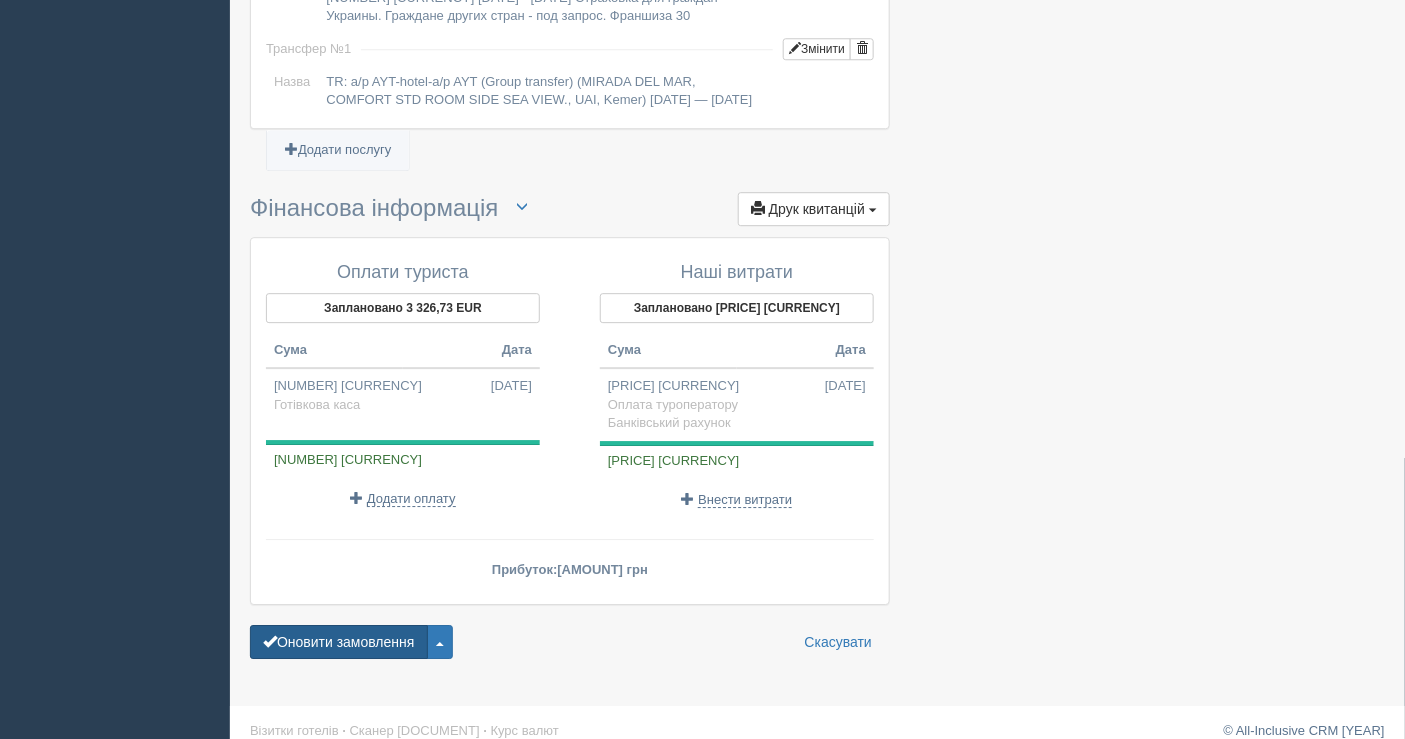 scroll, scrollTop: 1853, scrollLeft: 0, axis: vertical 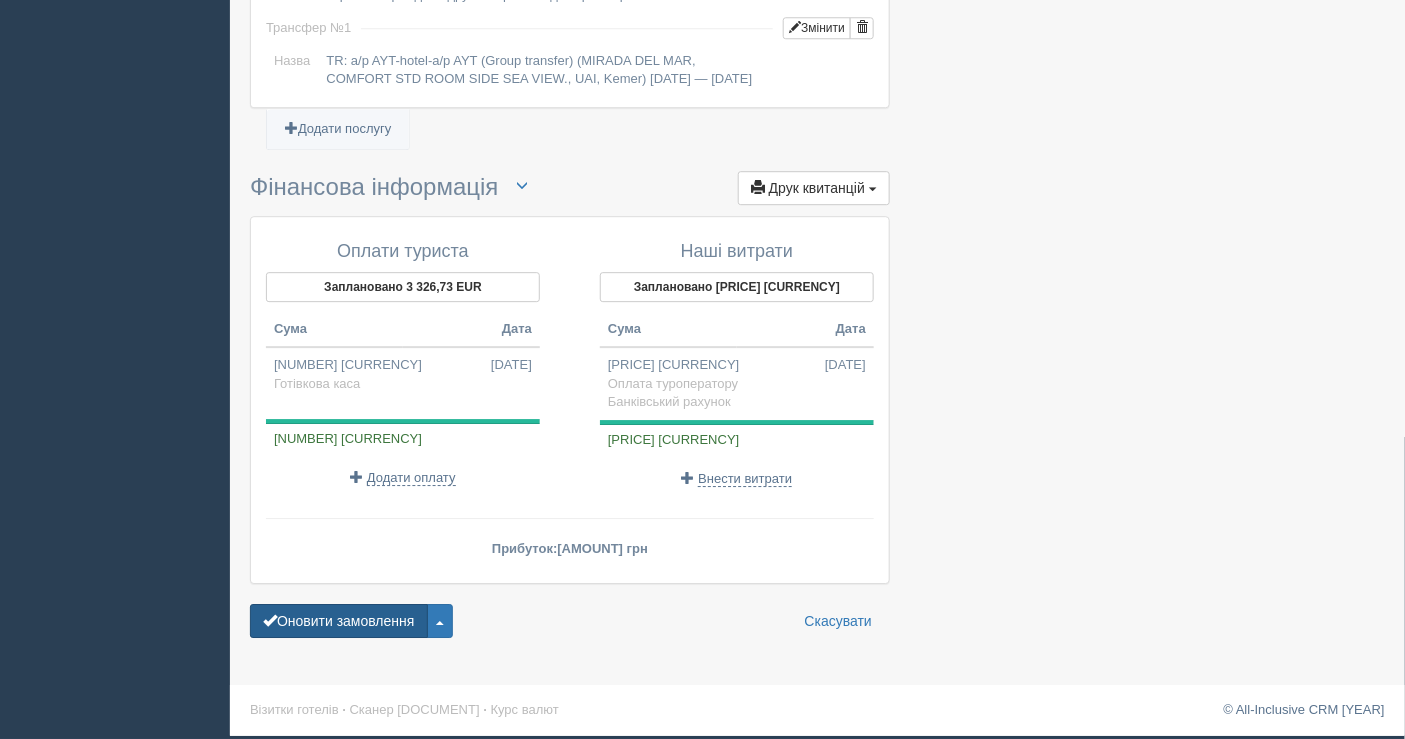 click on "Оновити замовлення" at bounding box center (339, 621) 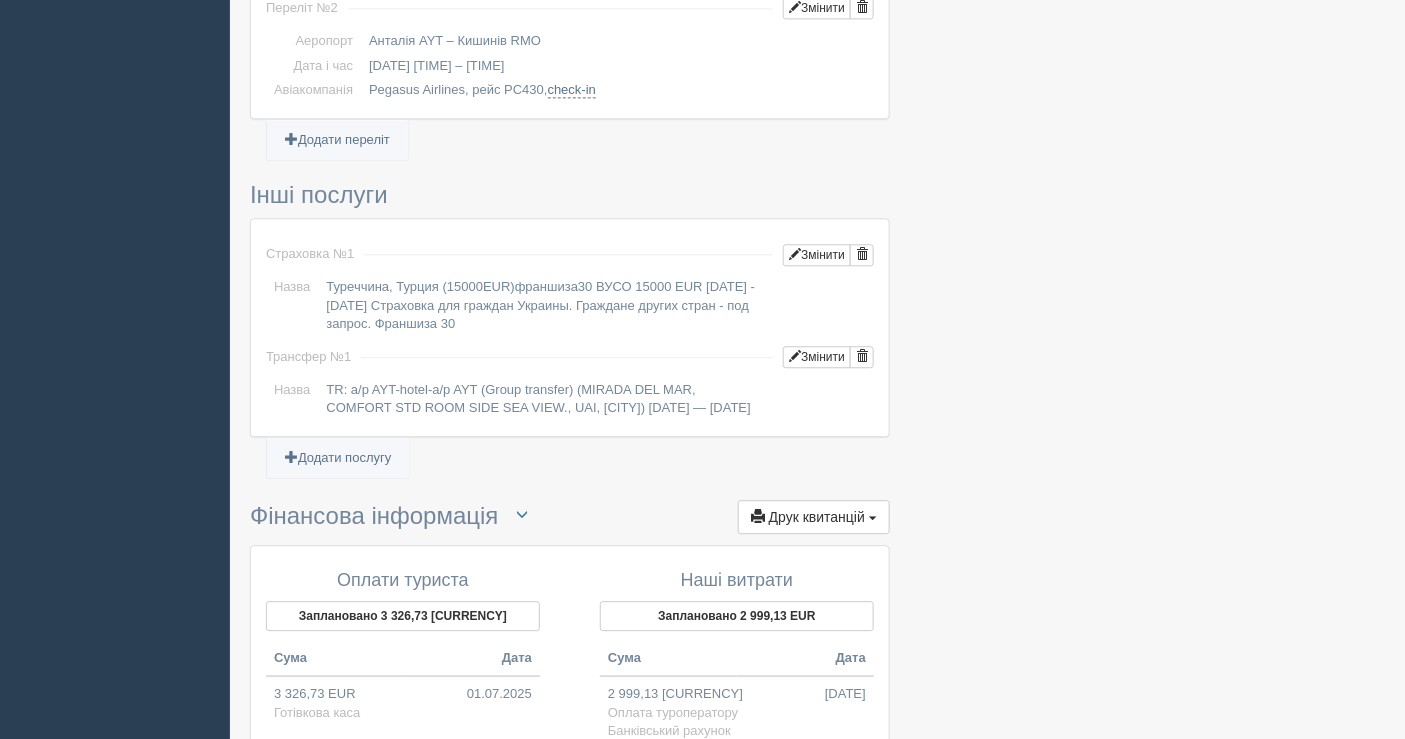 scroll, scrollTop: 1853, scrollLeft: 0, axis: vertical 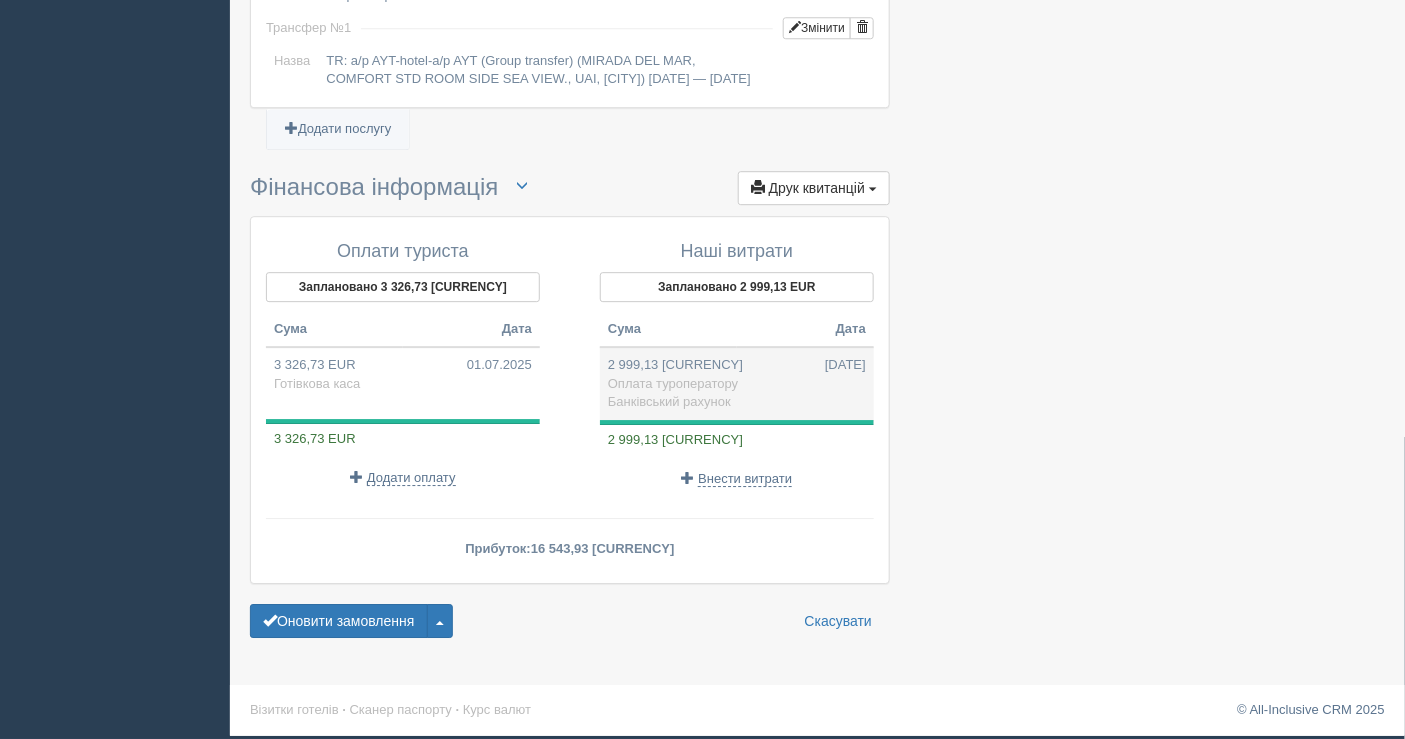 click on "2 999,13 EUR
02.07.2025
Оплата туроператору
Банківський рахунок" at bounding box center (737, 383) 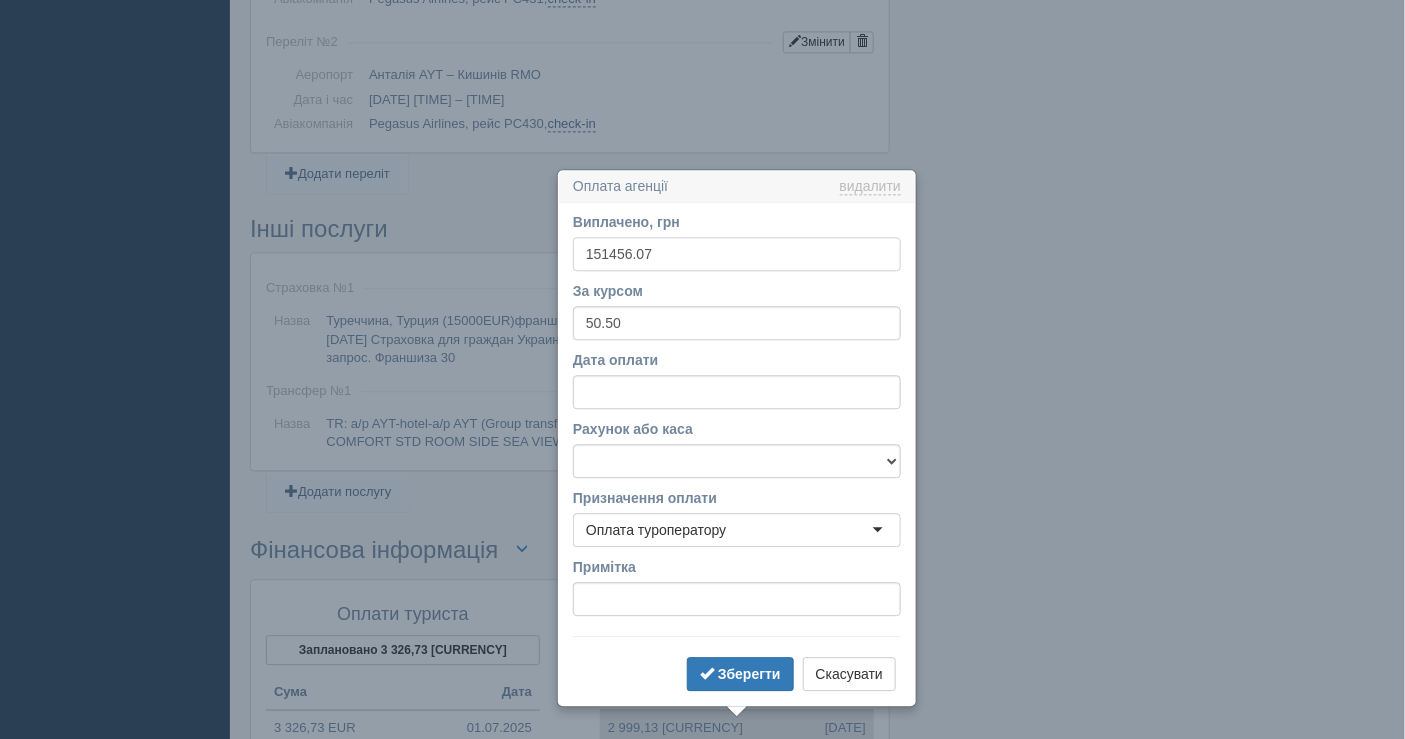 scroll, scrollTop: 1657, scrollLeft: 0, axis: vertical 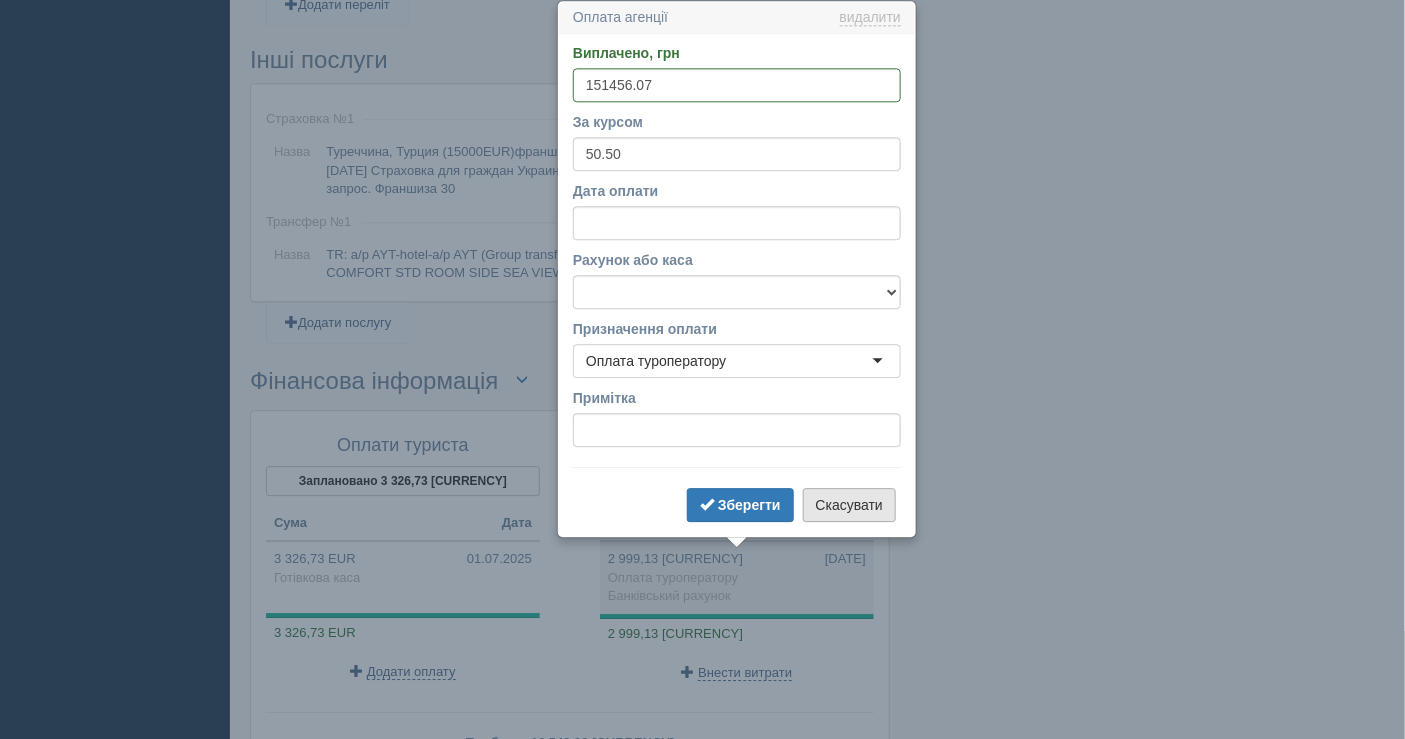 click on "Скасувати" at bounding box center [849, 505] 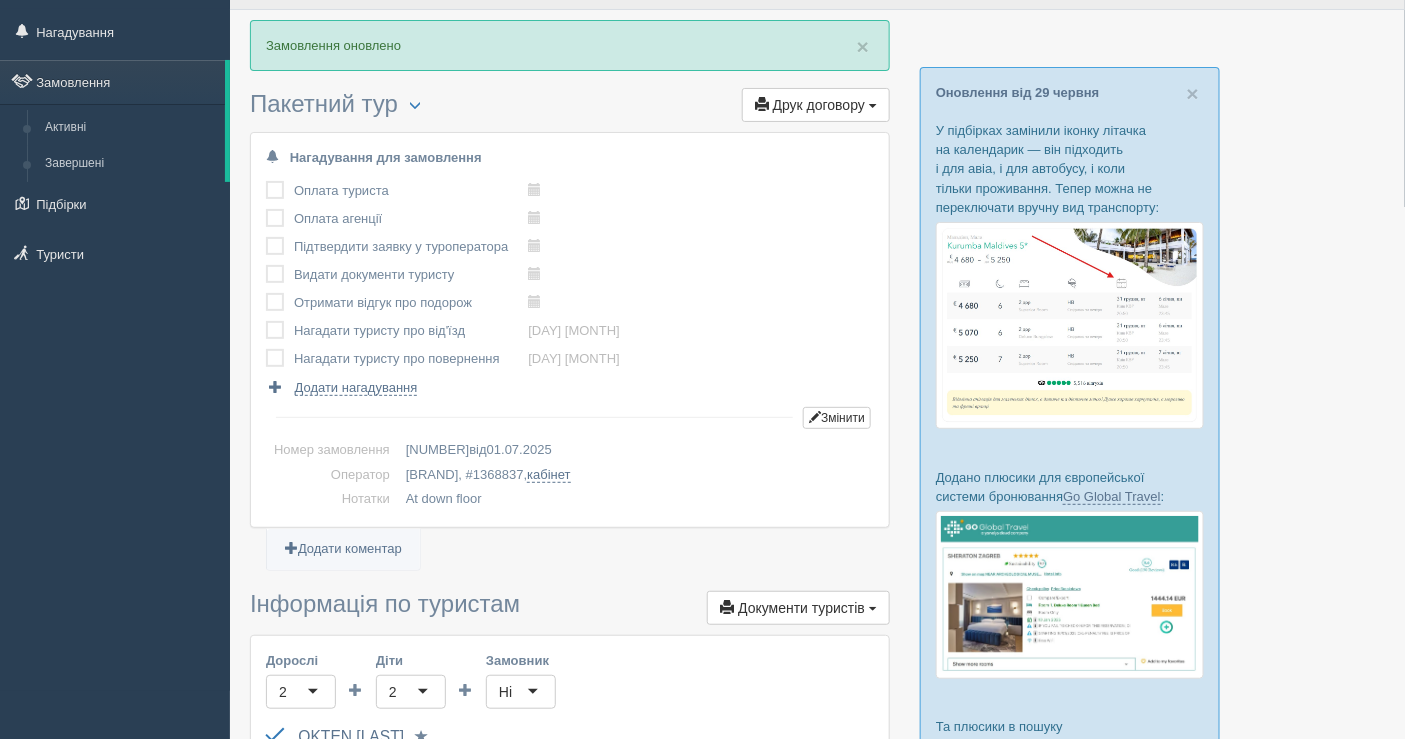 scroll, scrollTop: 0, scrollLeft: 0, axis: both 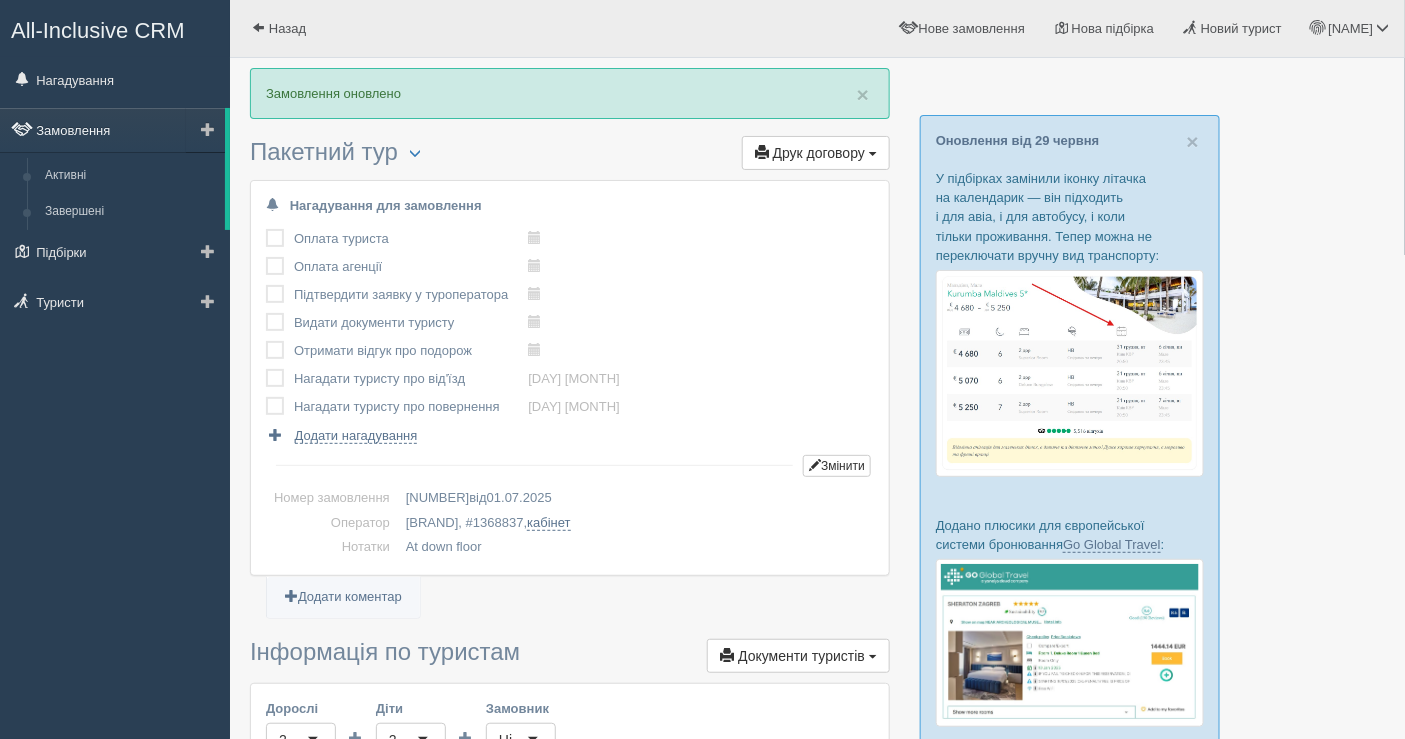 click on "Замовлення" at bounding box center [112, 130] 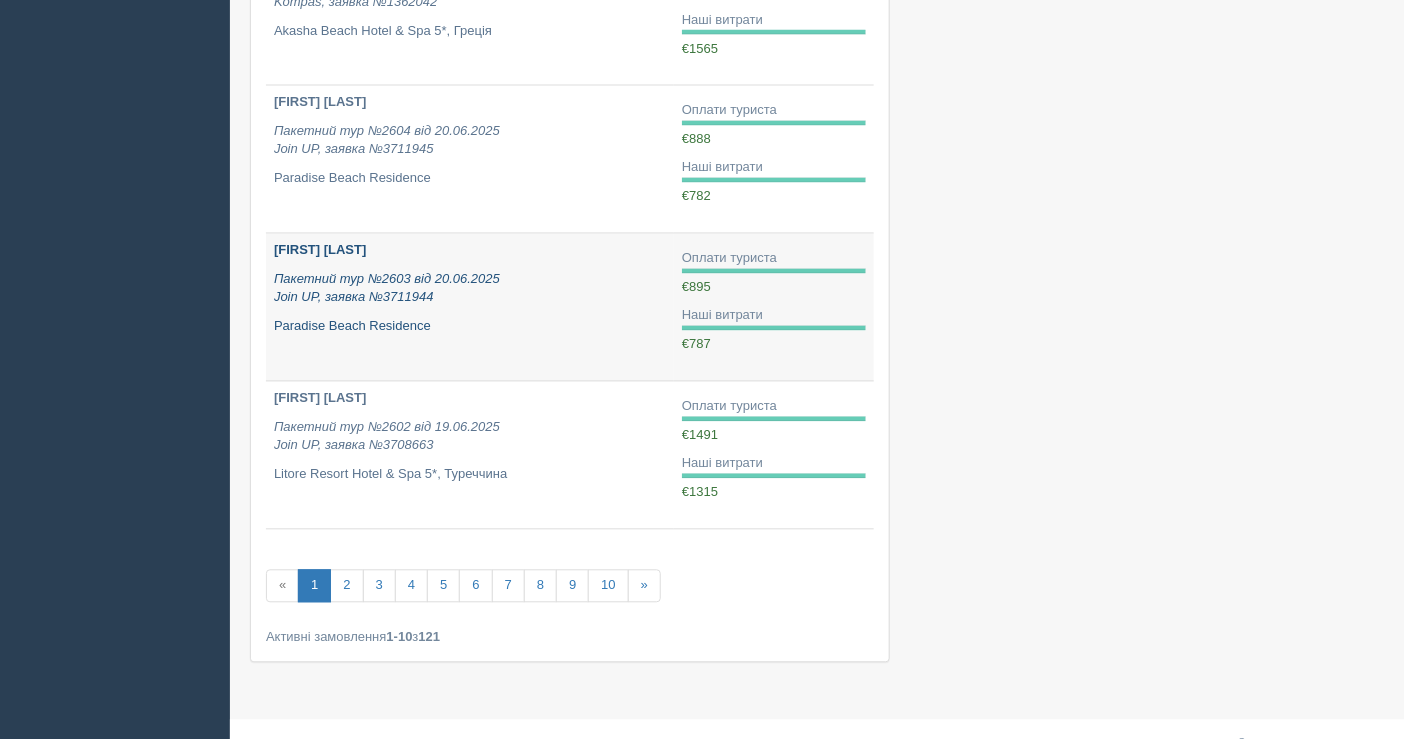 scroll, scrollTop: 1205, scrollLeft: 0, axis: vertical 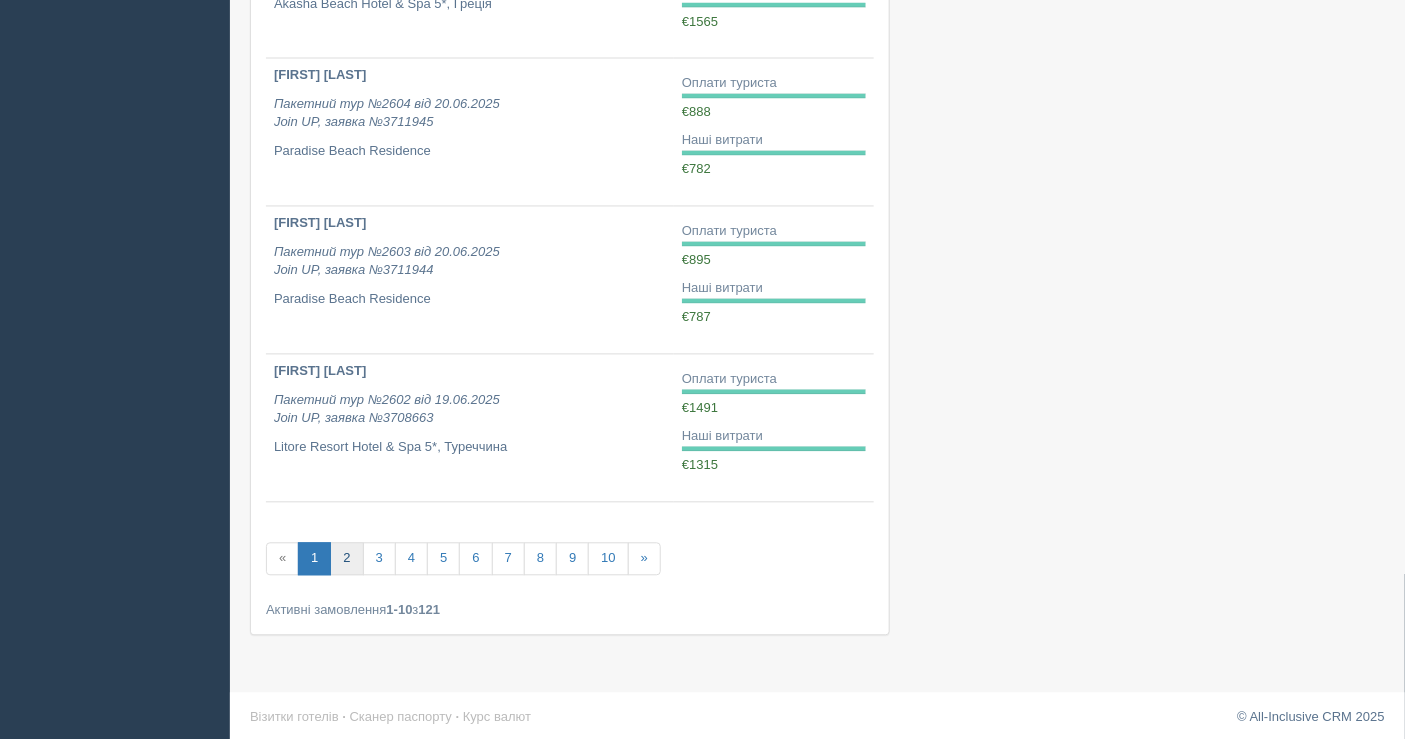 click on "2" at bounding box center (346, 559) 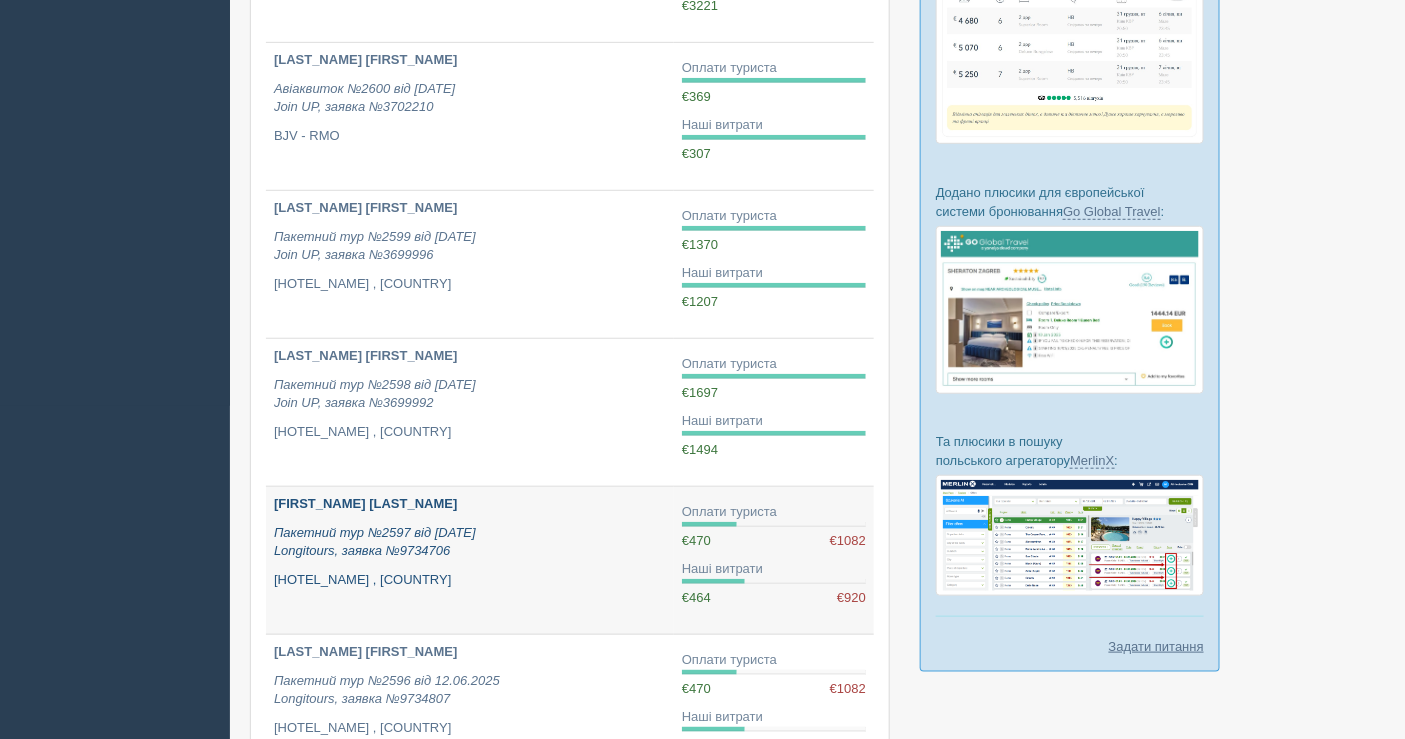 scroll, scrollTop: 444, scrollLeft: 0, axis: vertical 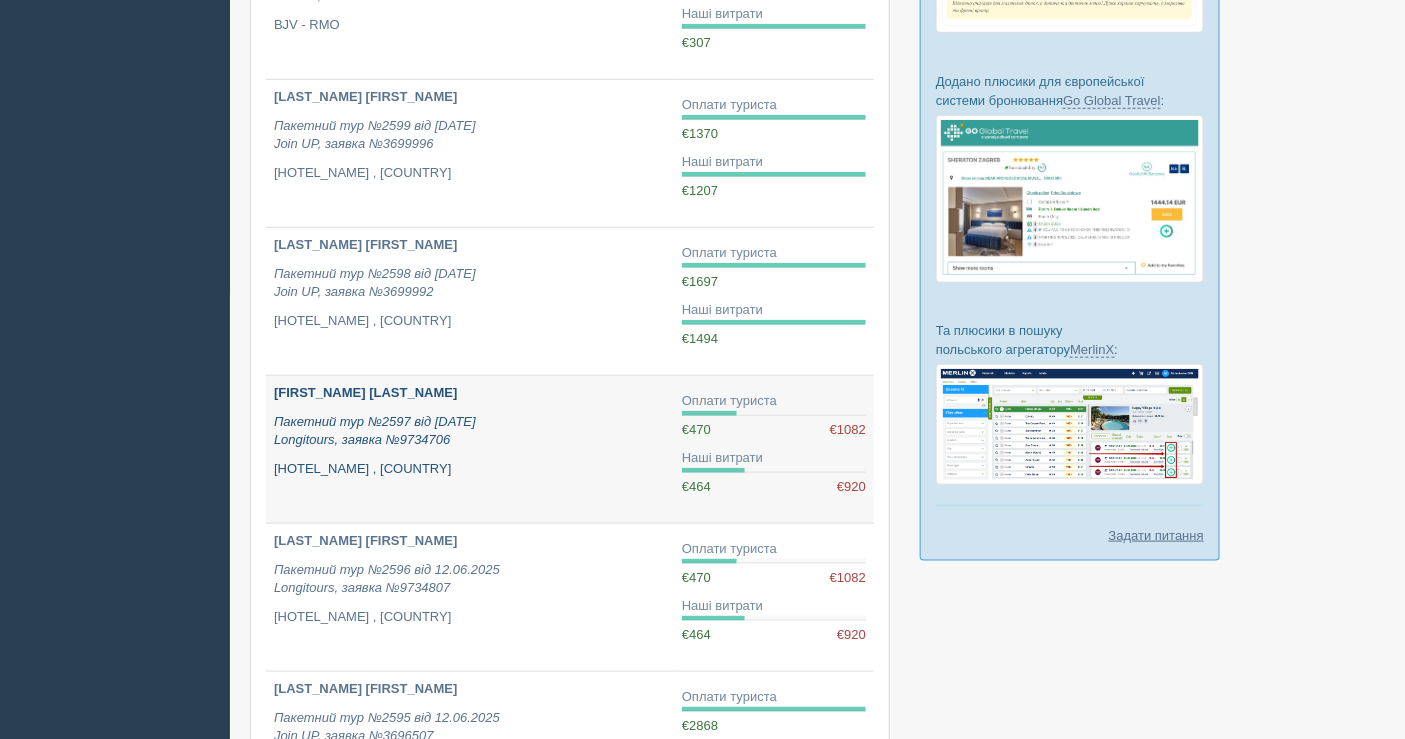 click on "Пакетний тур №2597 від 12.06.2025
Longitours, заявка №9734706" at bounding box center [470, 431] 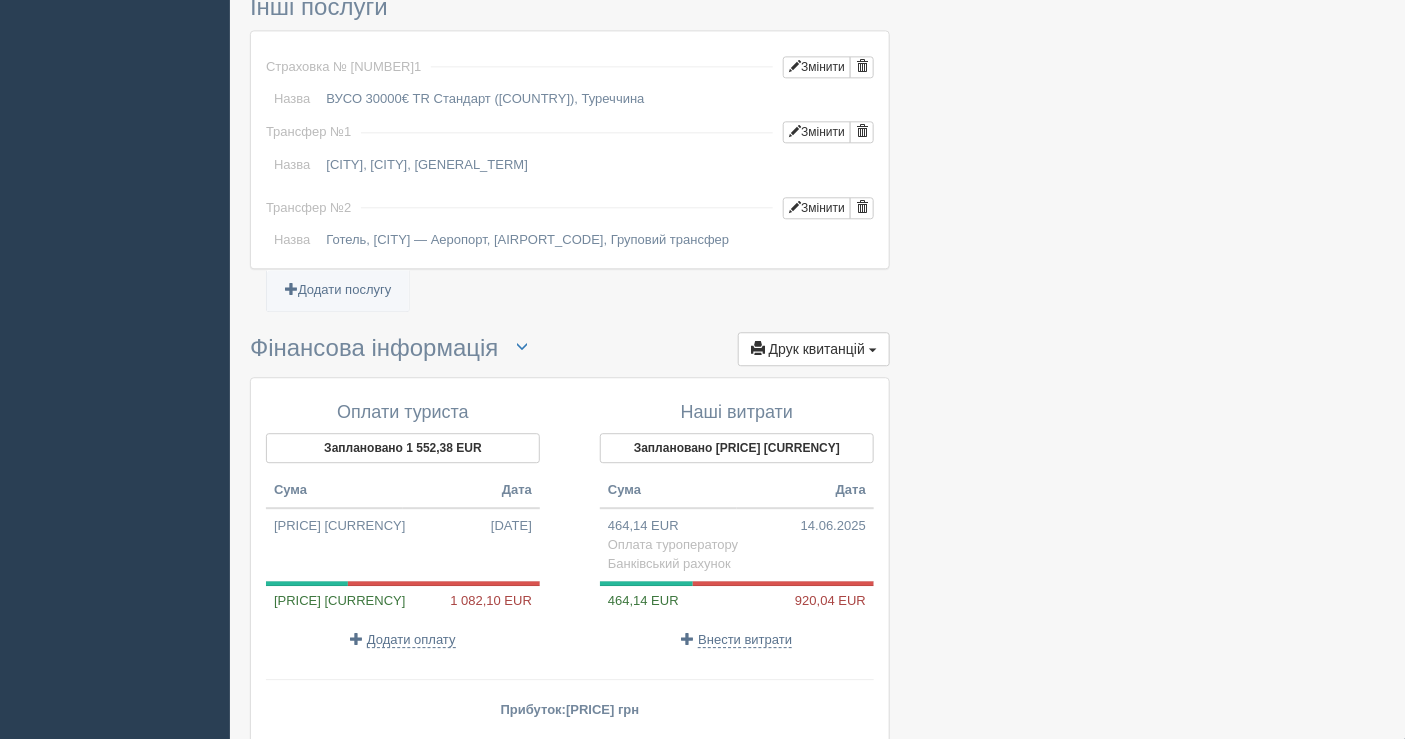 scroll, scrollTop: 1696, scrollLeft: 0, axis: vertical 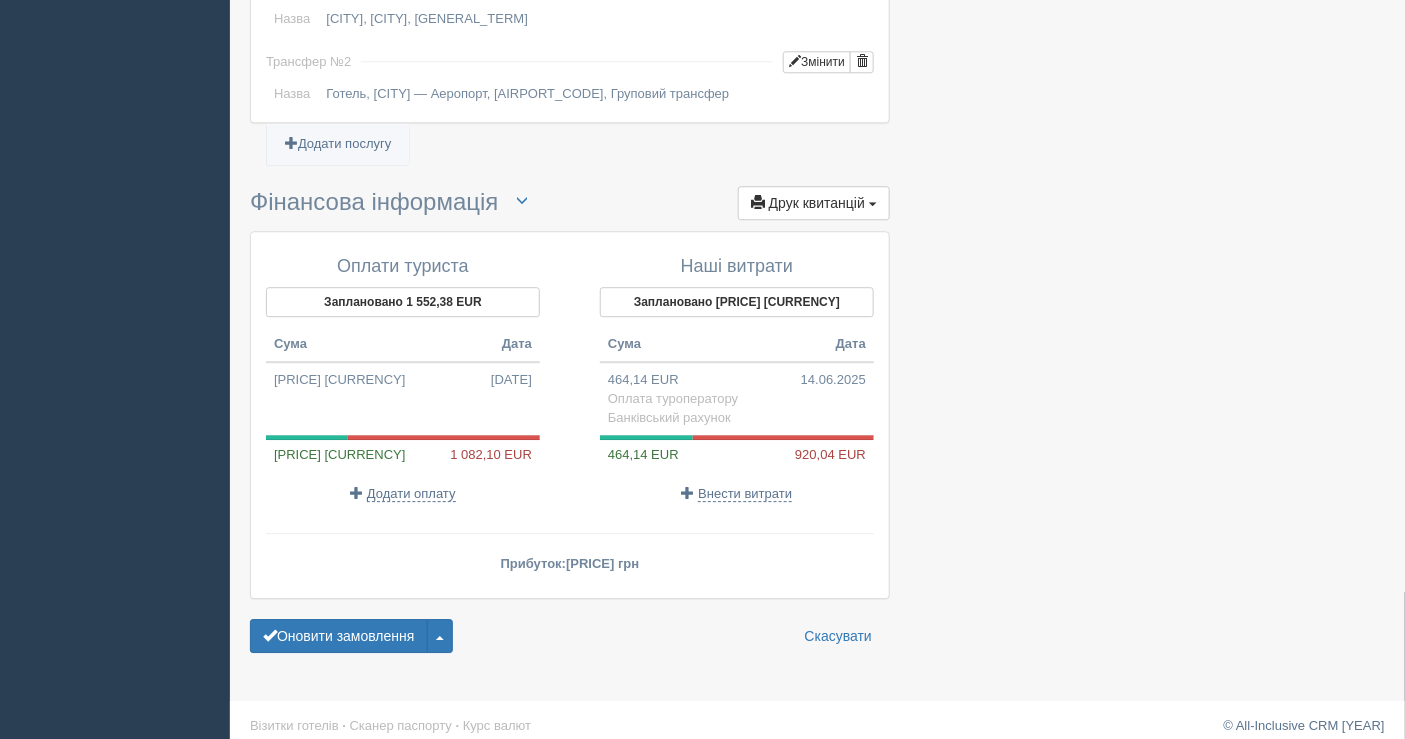 click on "Додати оплату" at bounding box center [403, 493] 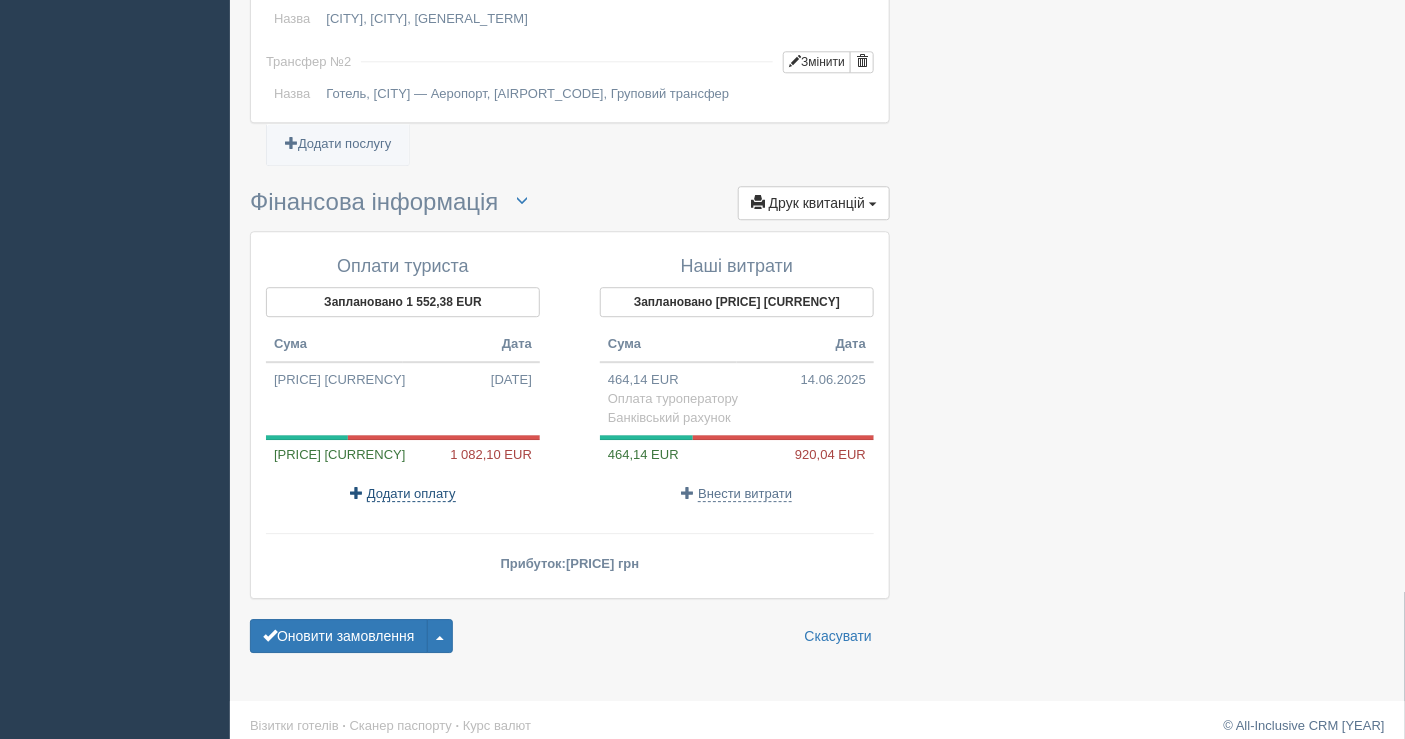 click on "Додати оплату" at bounding box center (411, 494) 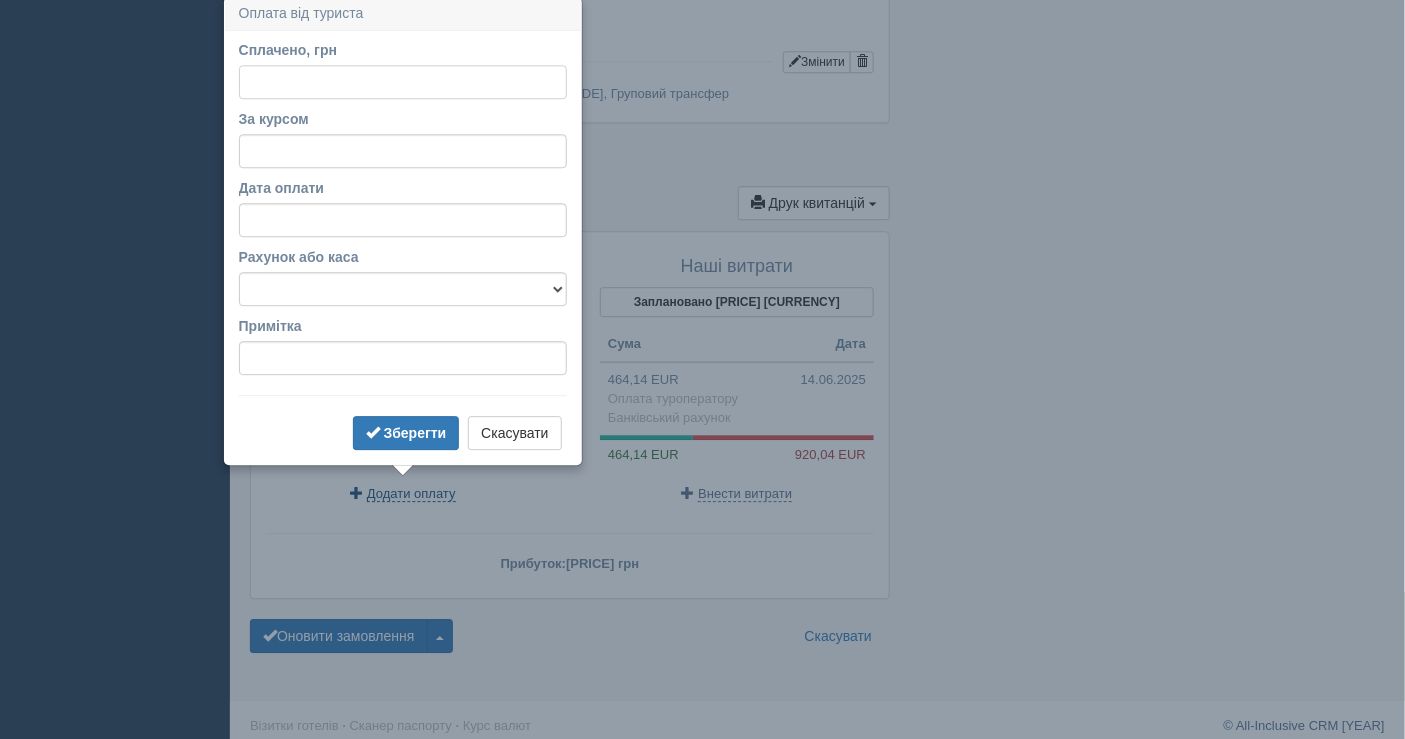 scroll, scrollTop: 1692, scrollLeft: 0, axis: vertical 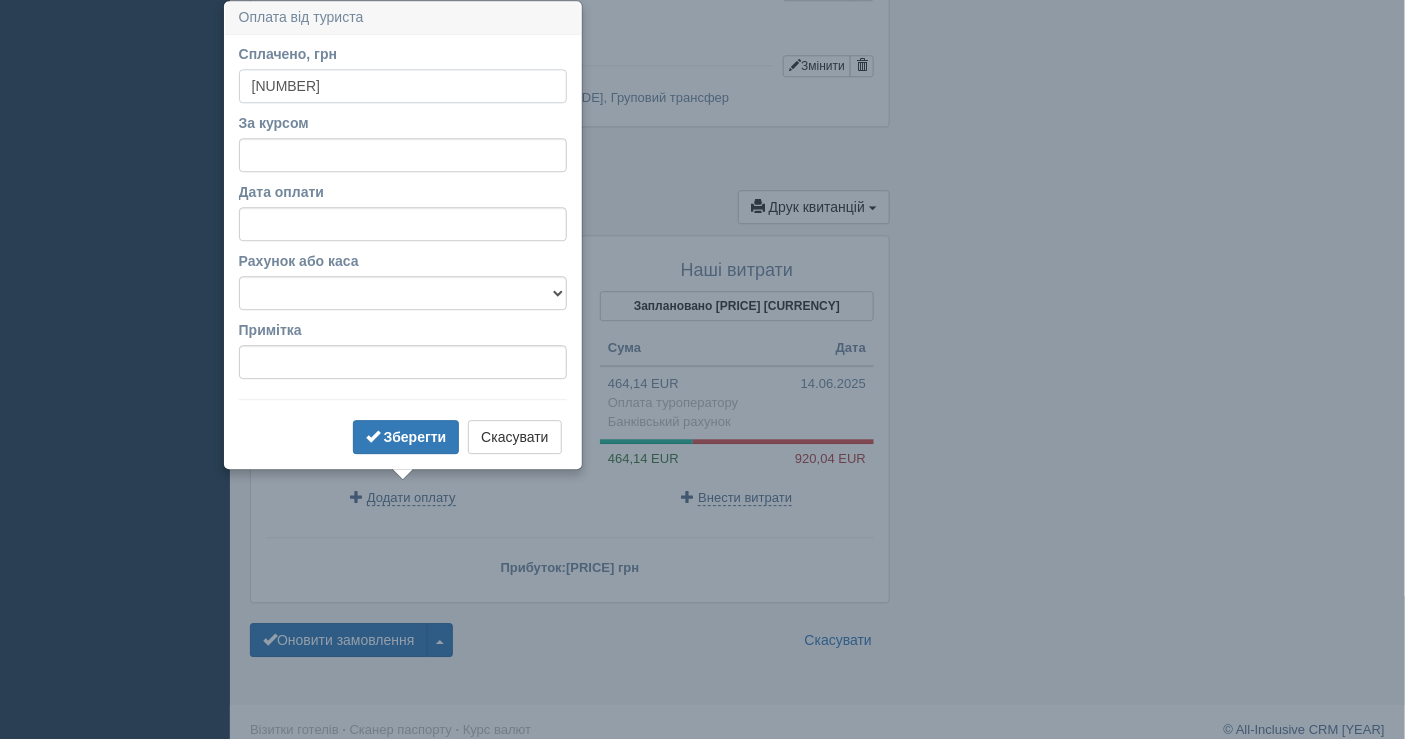 type on "55119" 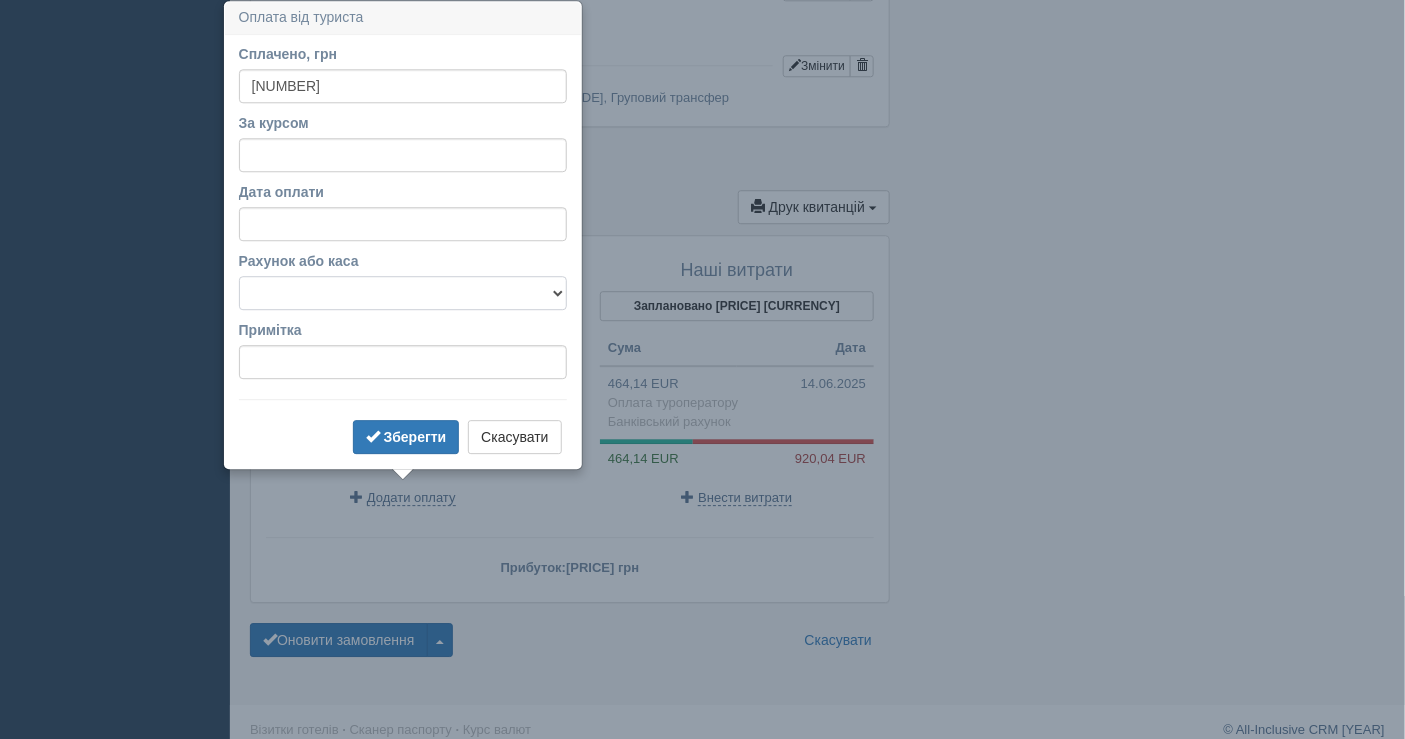 click on "Банківський рахунок
Готівкова каса" at bounding box center [403, 293] 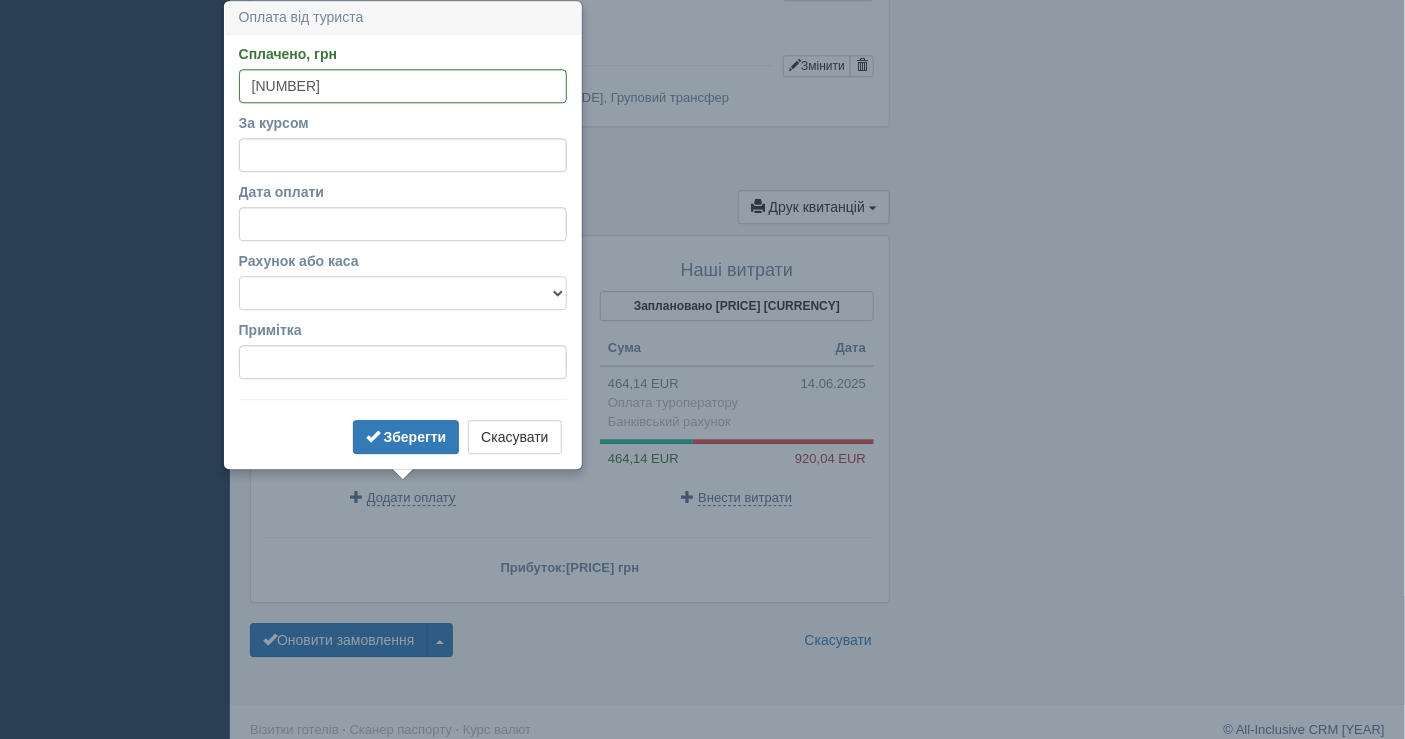 select on "1598" 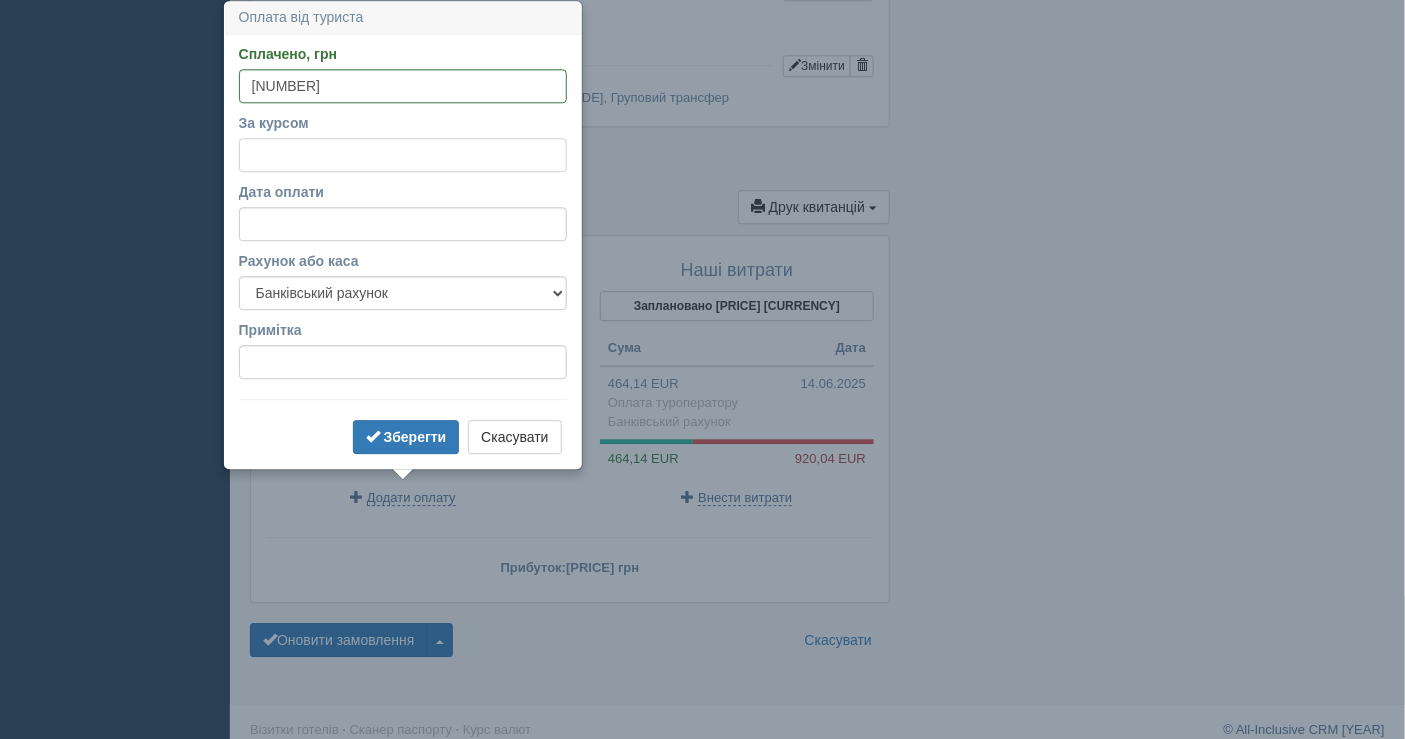 click on "За курсом" at bounding box center (403, 155) 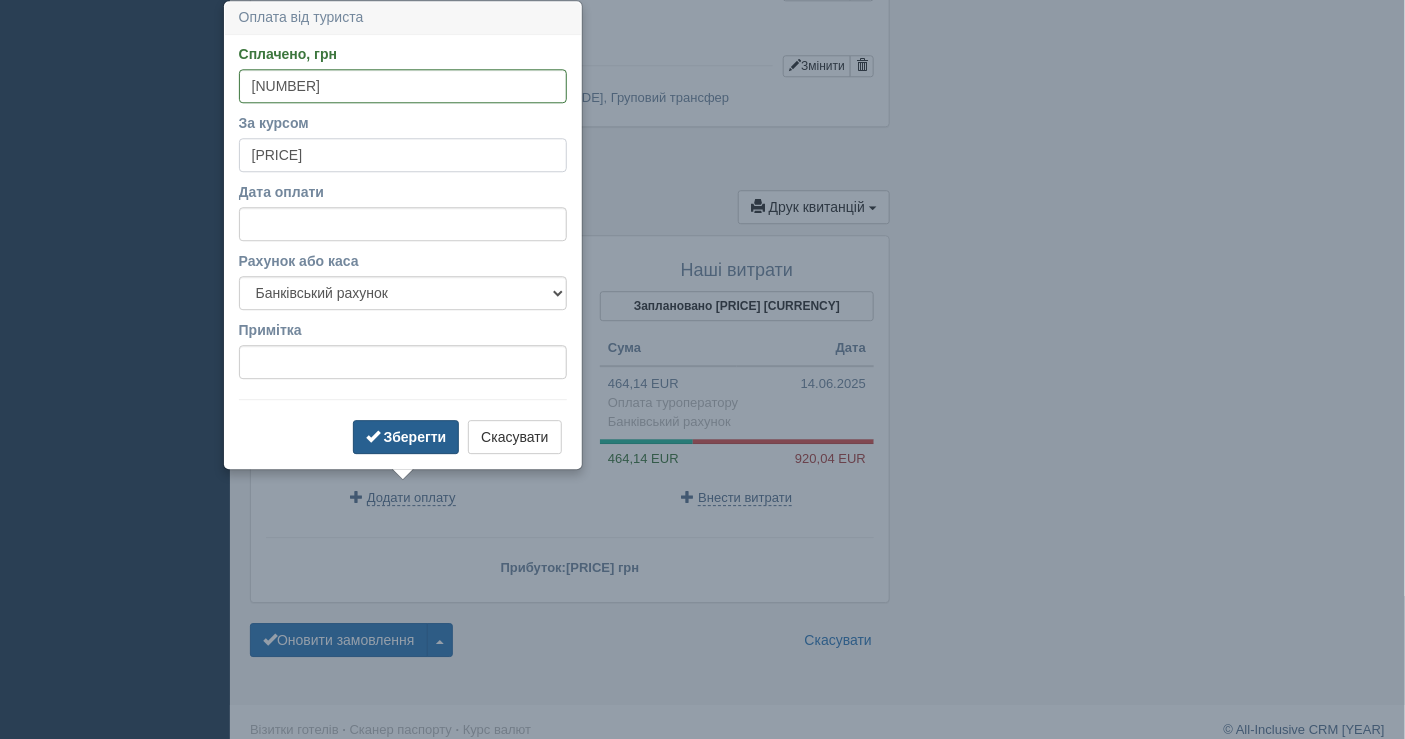 type on "50.85" 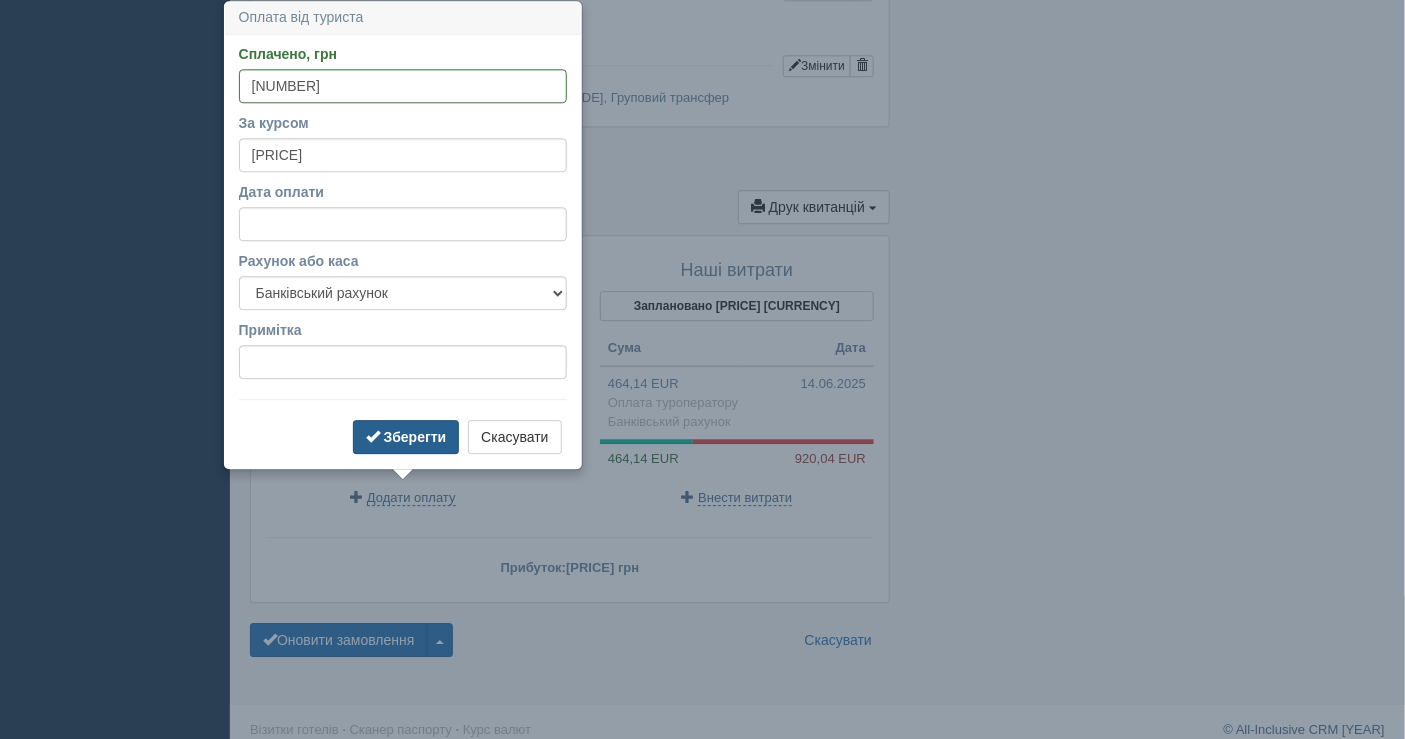 click on "Зберегти" at bounding box center (406, 437) 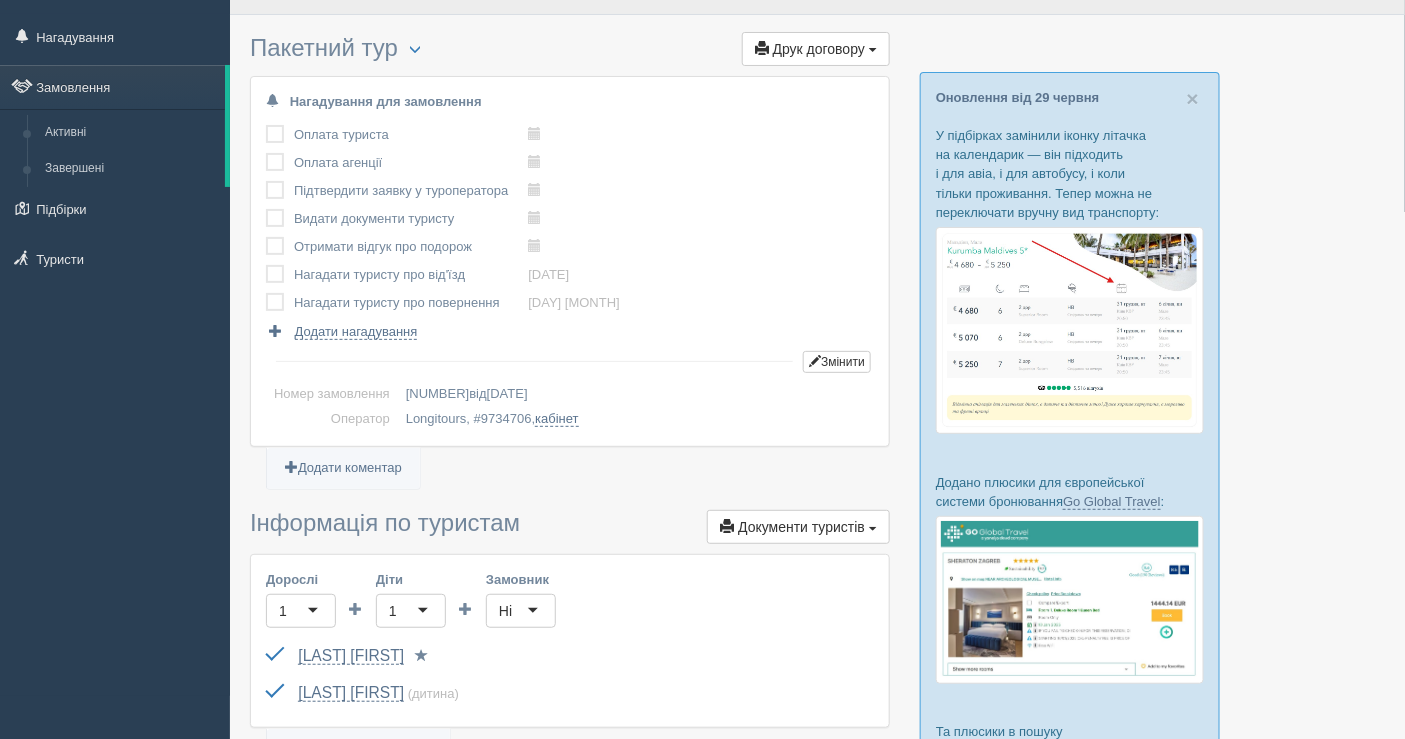 scroll, scrollTop: 0, scrollLeft: 0, axis: both 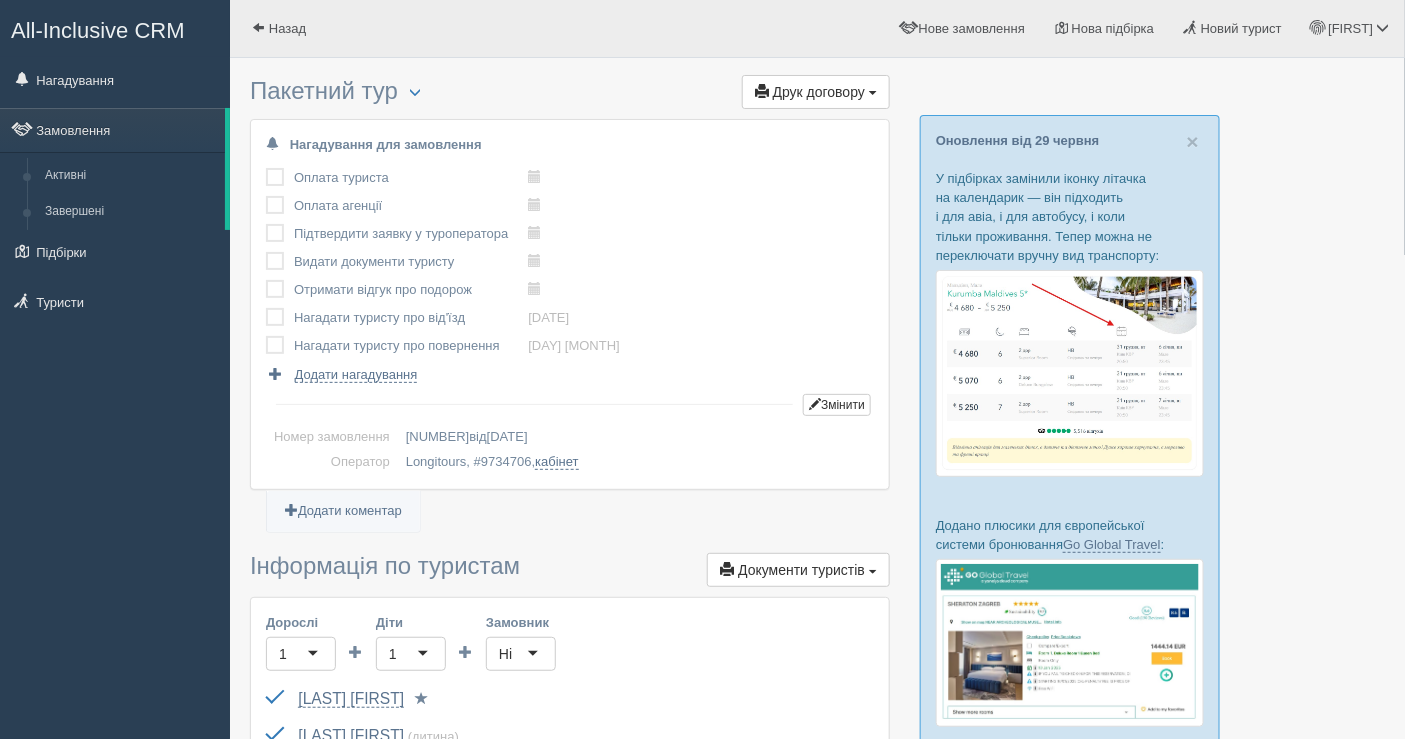 click on "Пакетний тур
Менеджер:
Аліна Стратійчук
Змінити тип
Створити копію
Об'єднати договори
Видалити замовлення" at bounding box center [570, 1222] 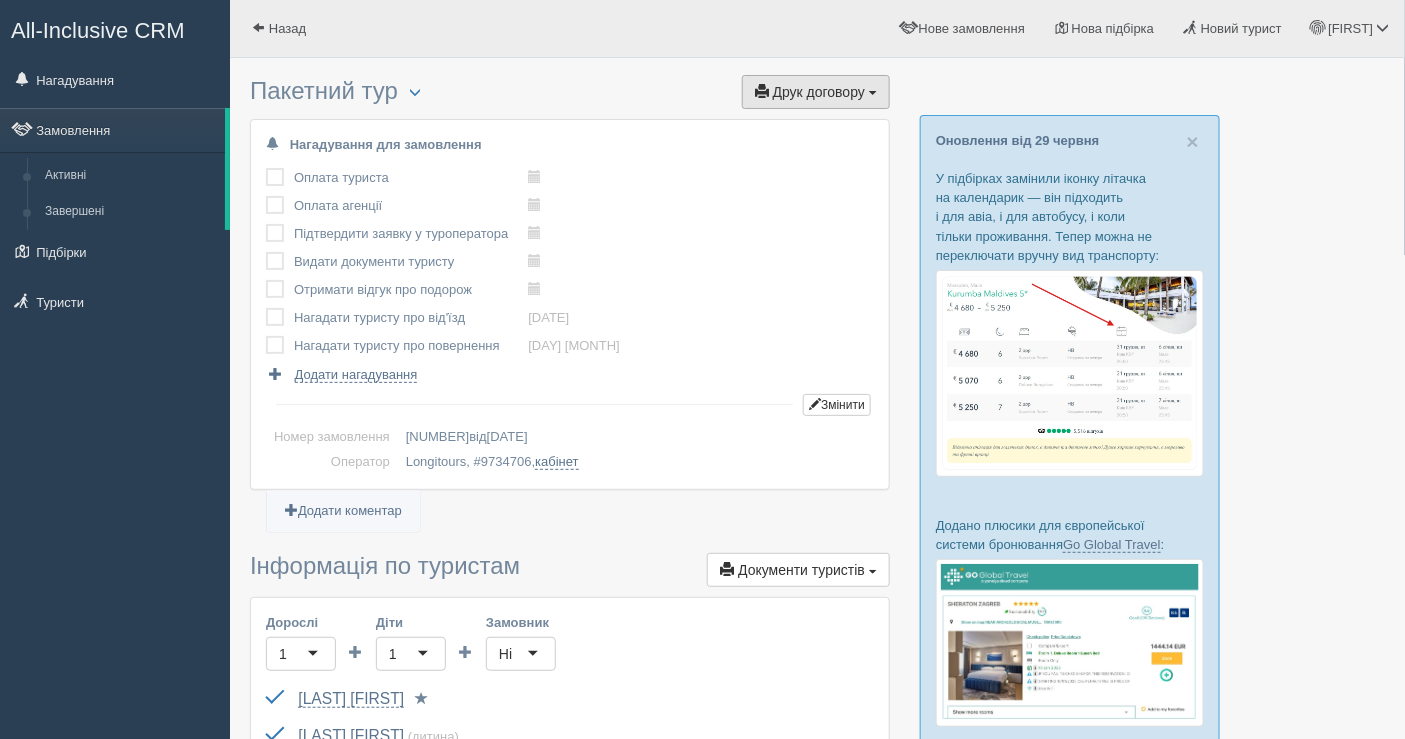 click on "Друк договору
Друк" at bounding box center [816, 92] 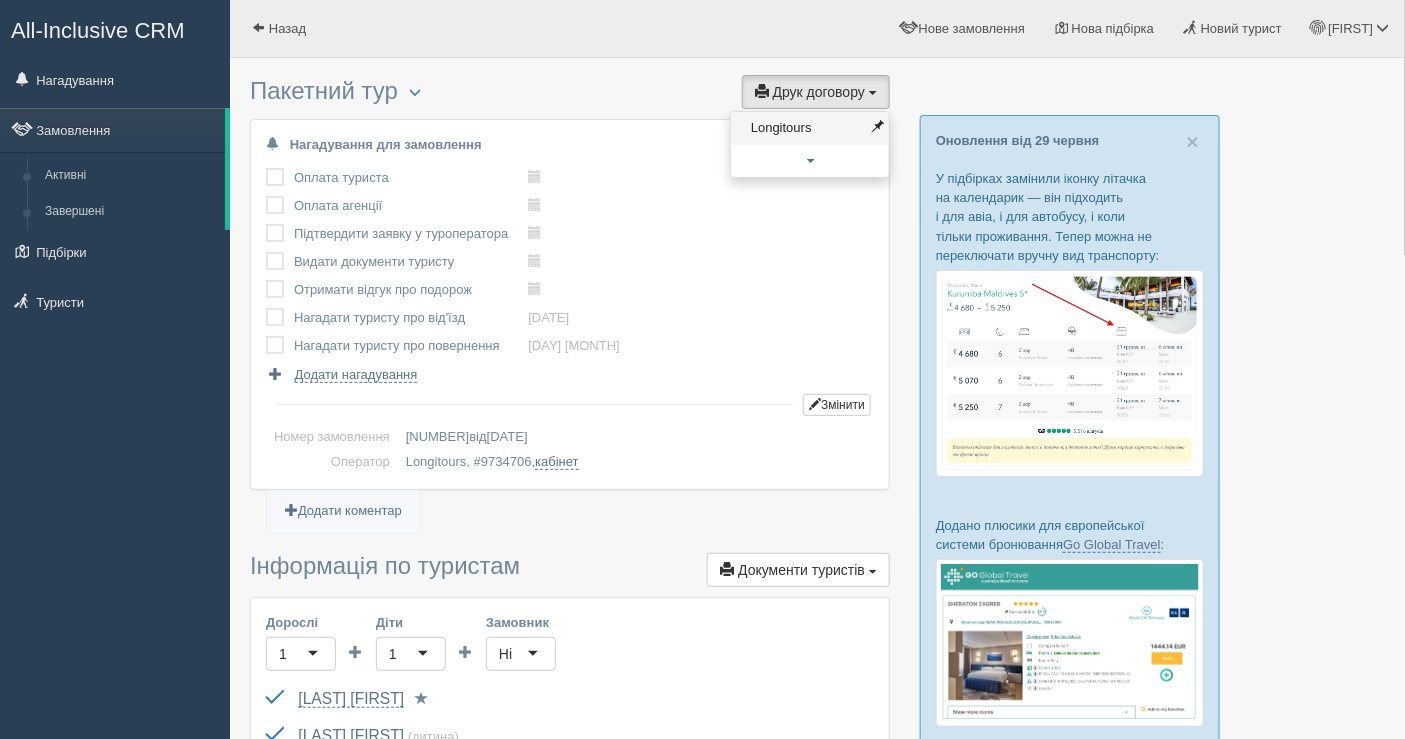 click on "Longitours" at bounding box center (810, 128) 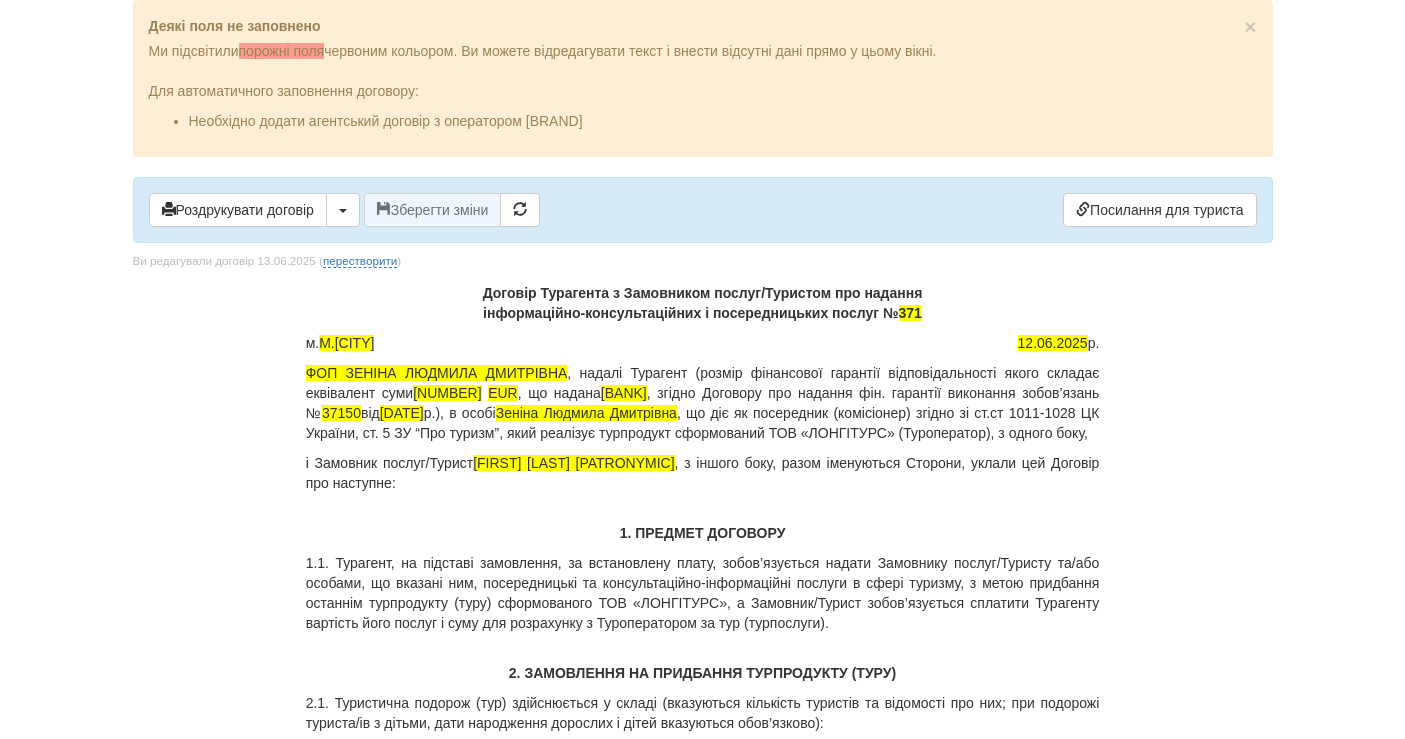 scroll, scrollTop: 0, scrollLeft: 0, axis: both 